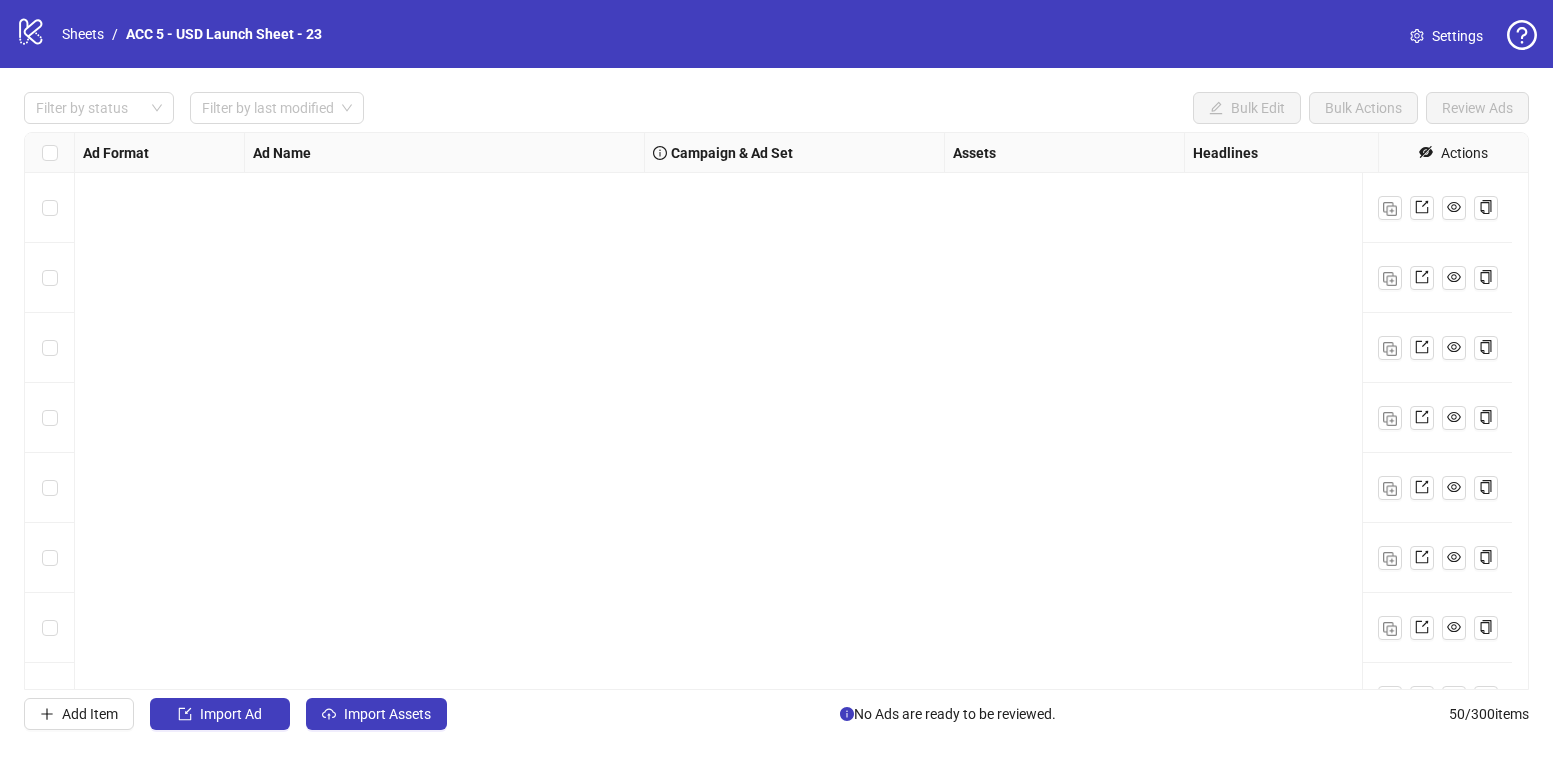 scroll, scrollTop: 0, scrollLeft: 0, axis: both 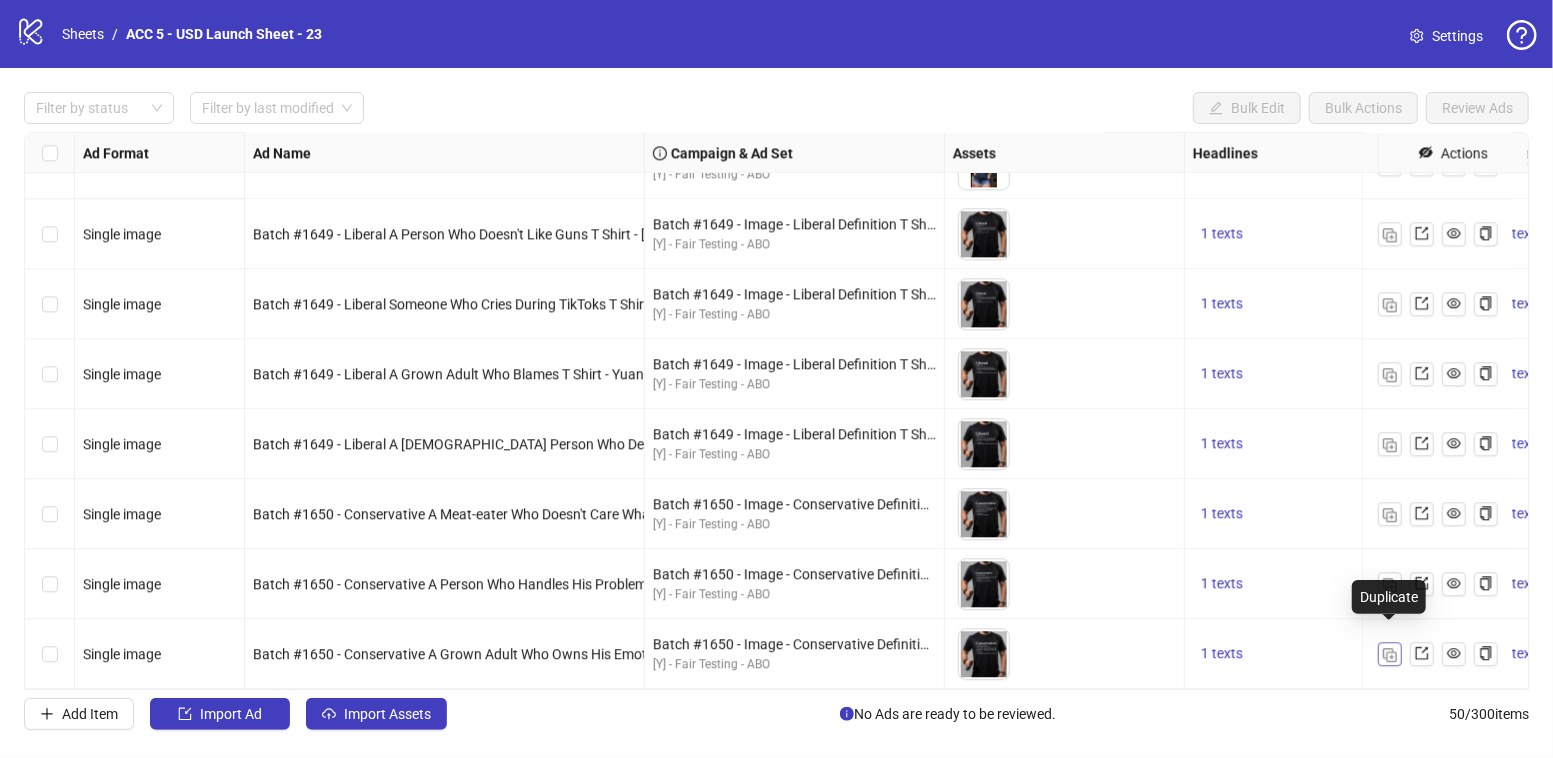 click at bounding box center [1390, 655] 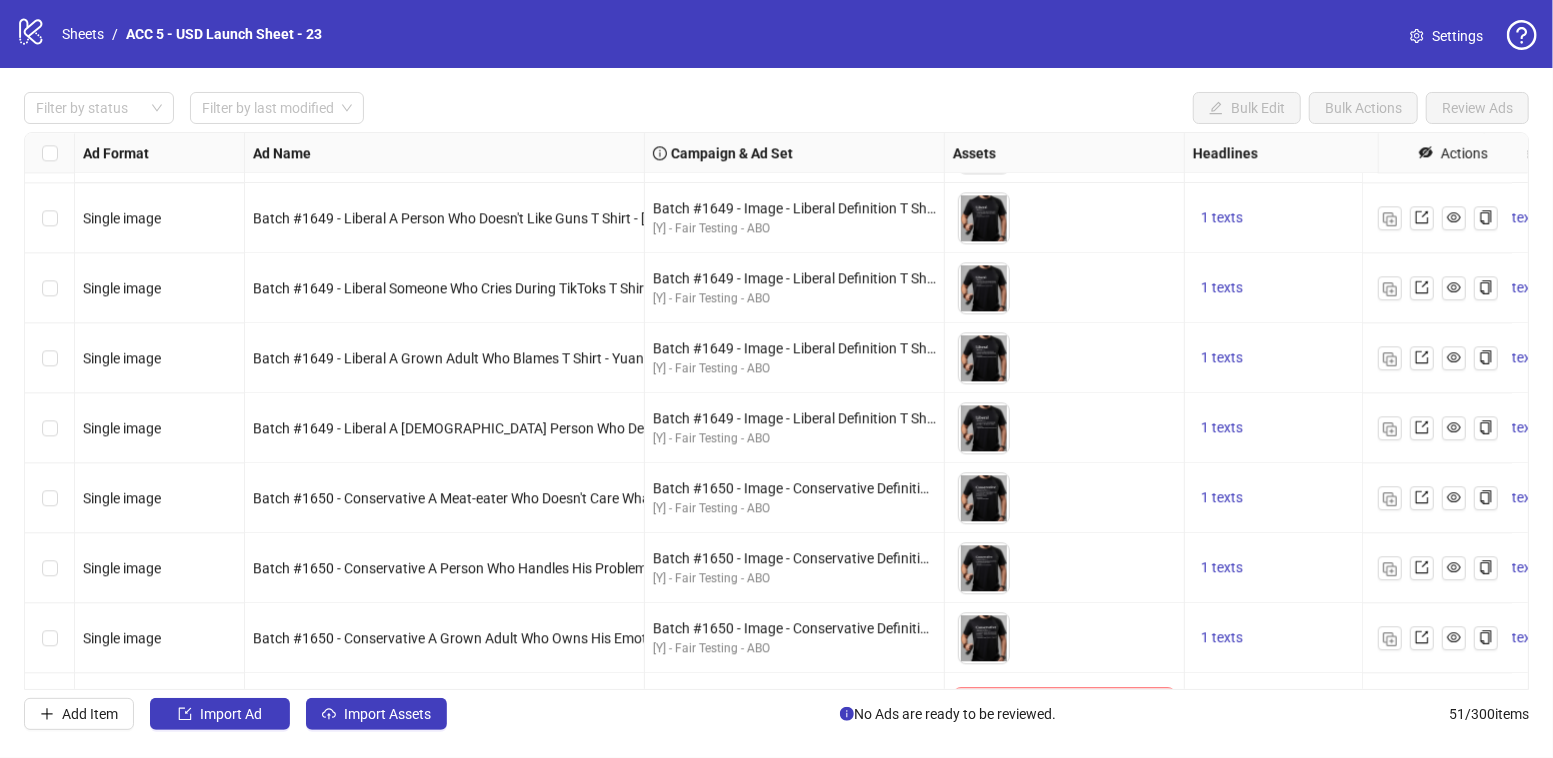 scroll, scrollTop: 3070, scrollLeft: 0, axis: vertical 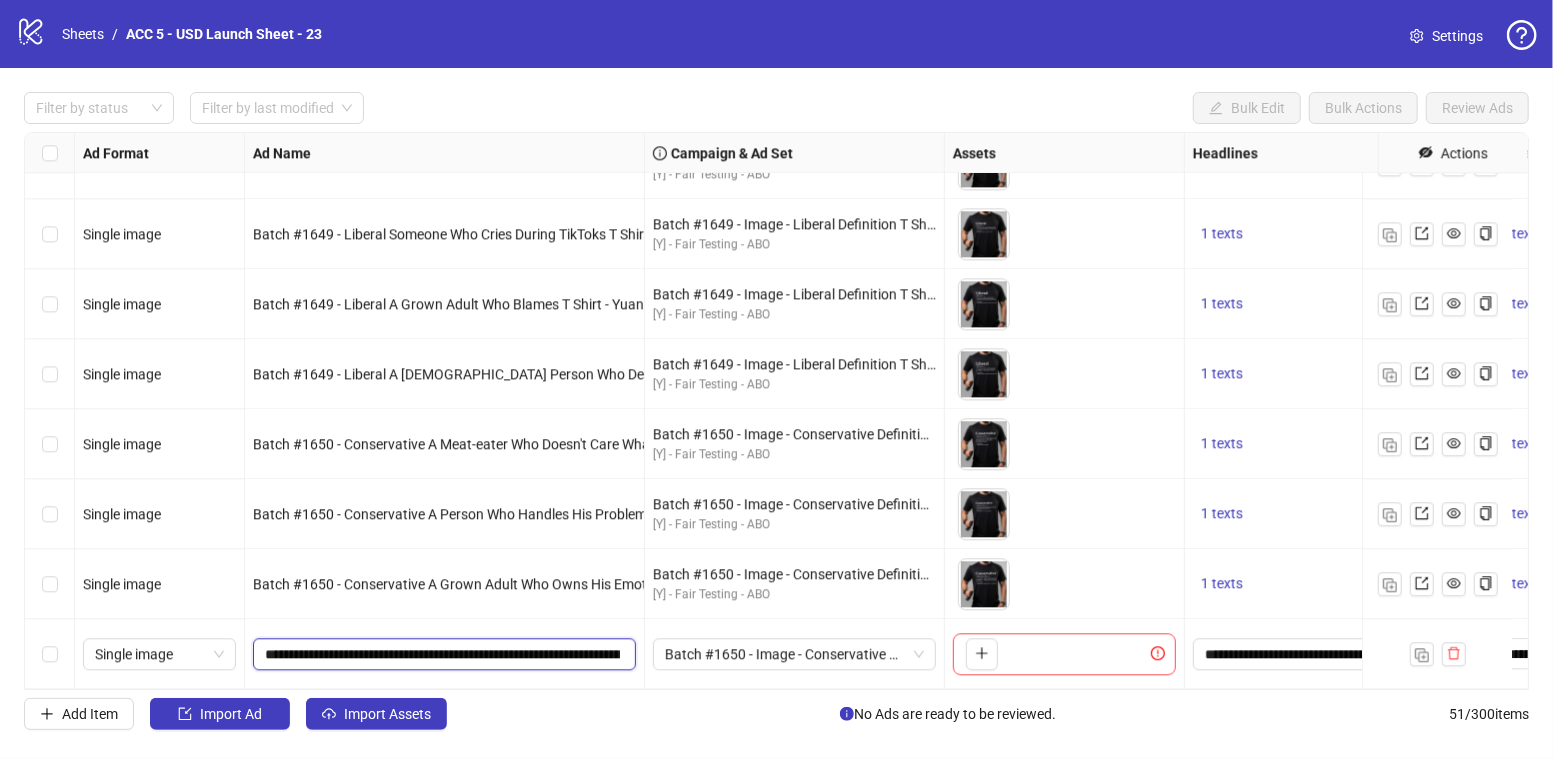 click on "**********" at bounding box center [442, 654] 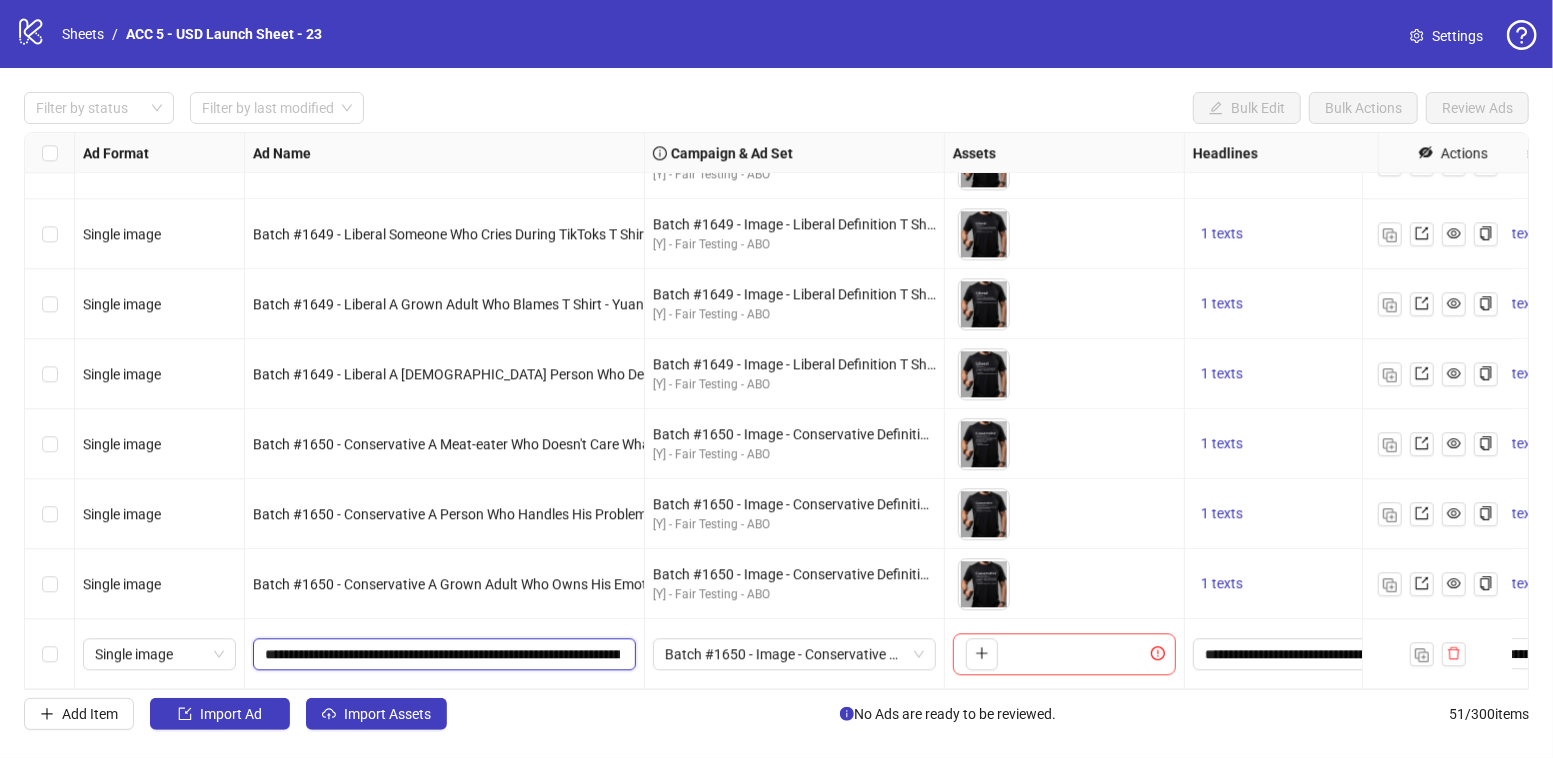 paste on "**********" 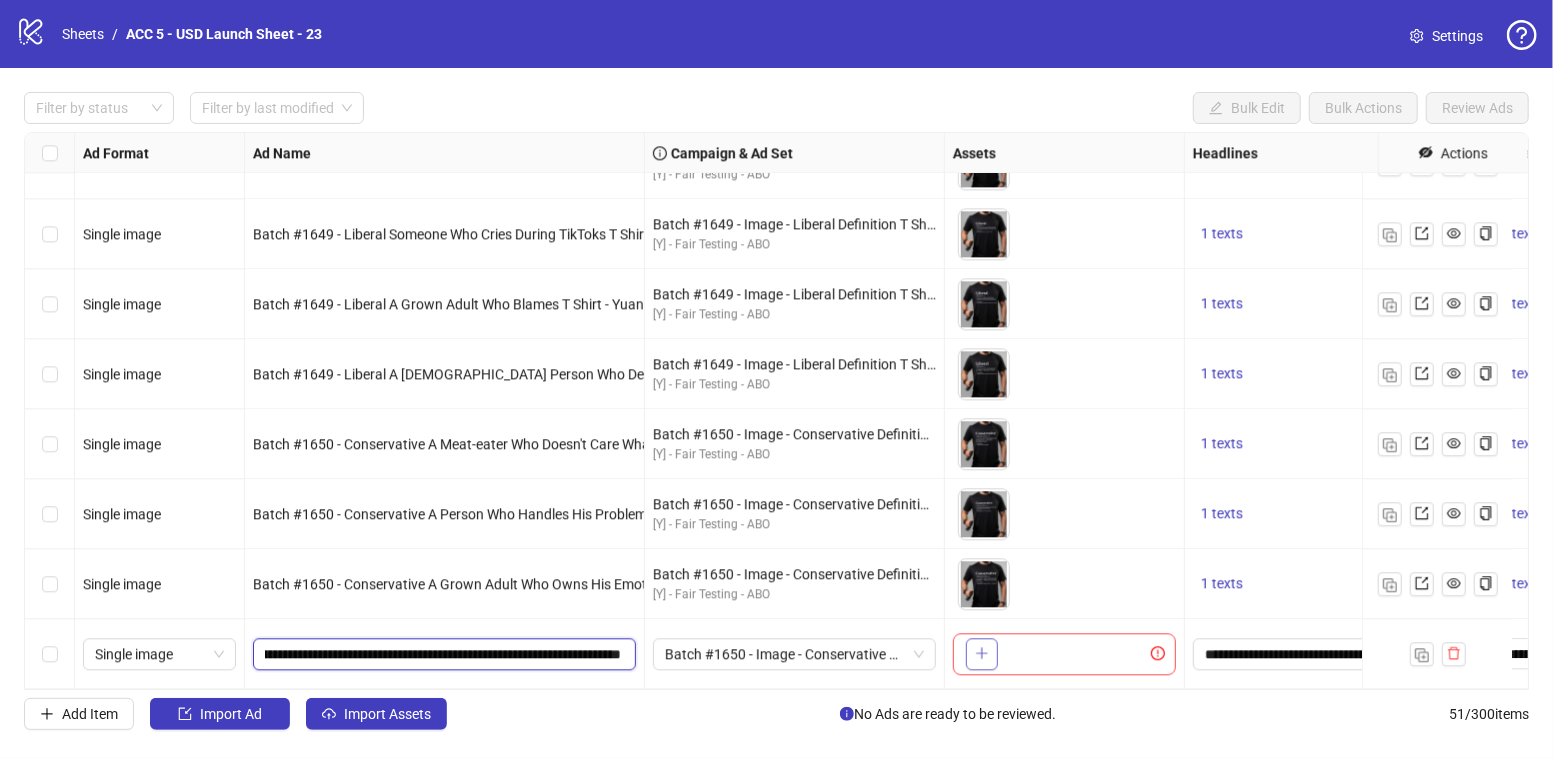 drag, startPoint x: 631, startPoint y: 639, endPoint x: 976, endPoint y: 650, distance: 345.17532 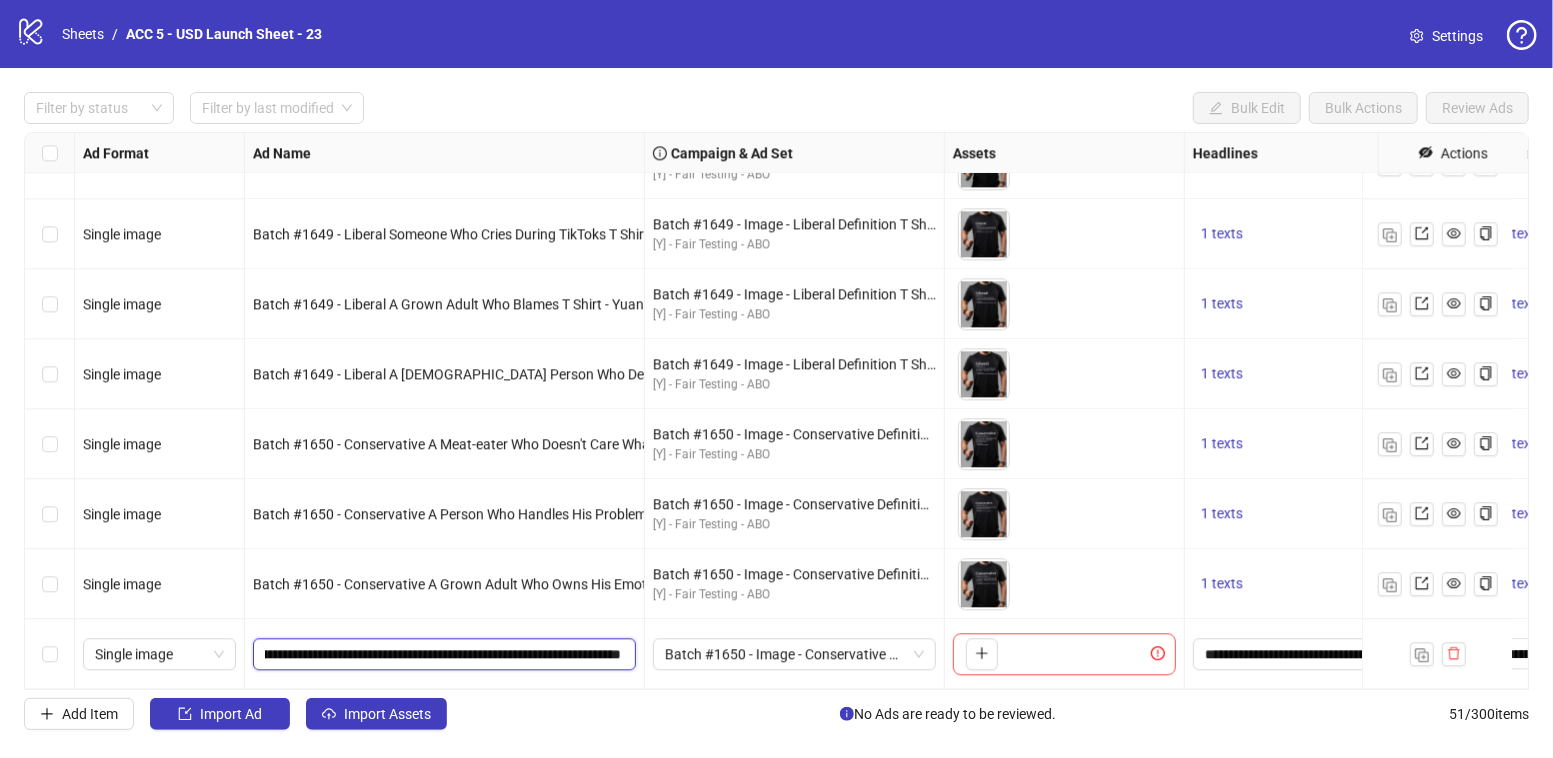 type on "**********" 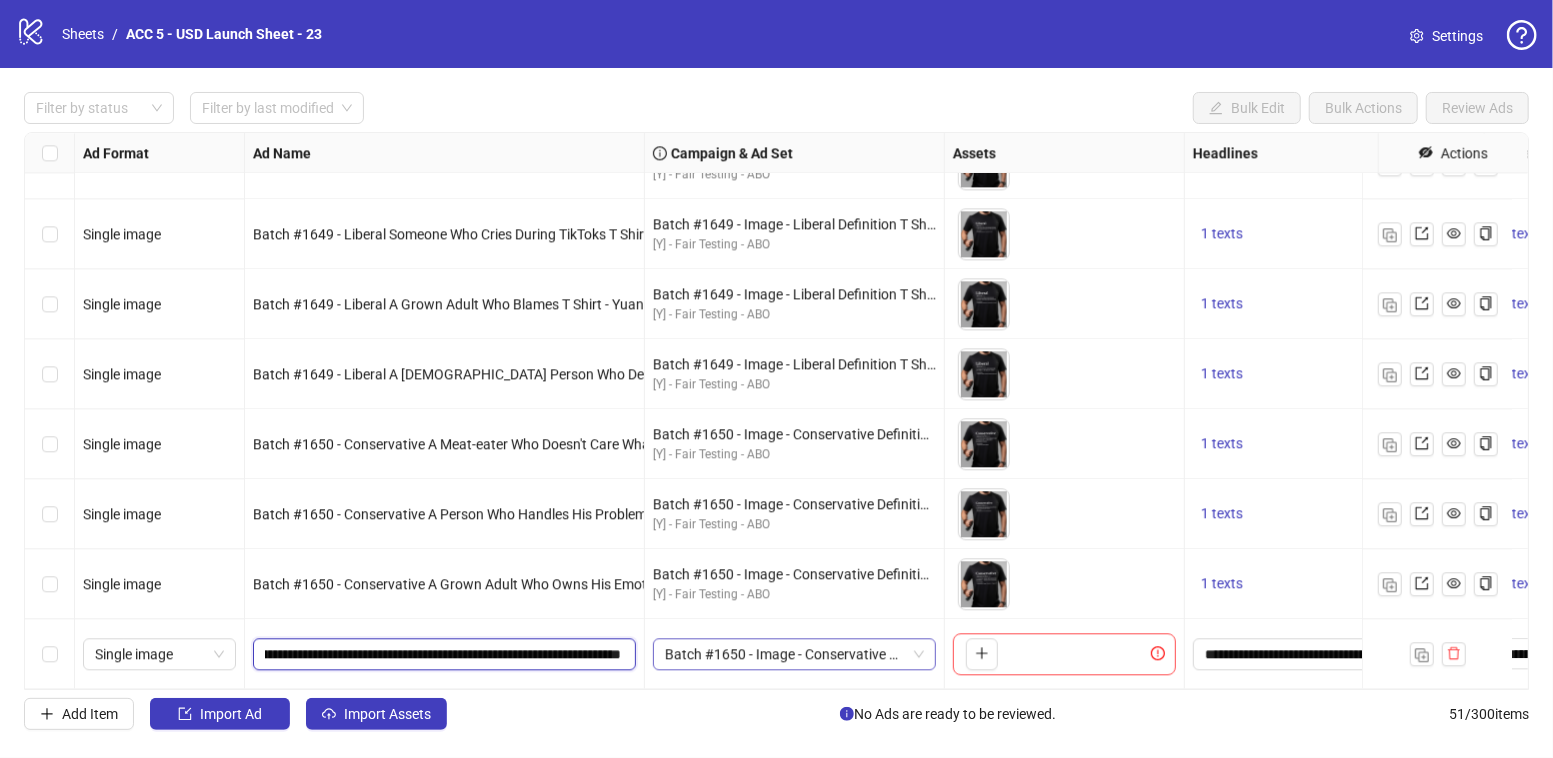 scroll, scrollTop: 0, scrollLeft: 0, axis: both 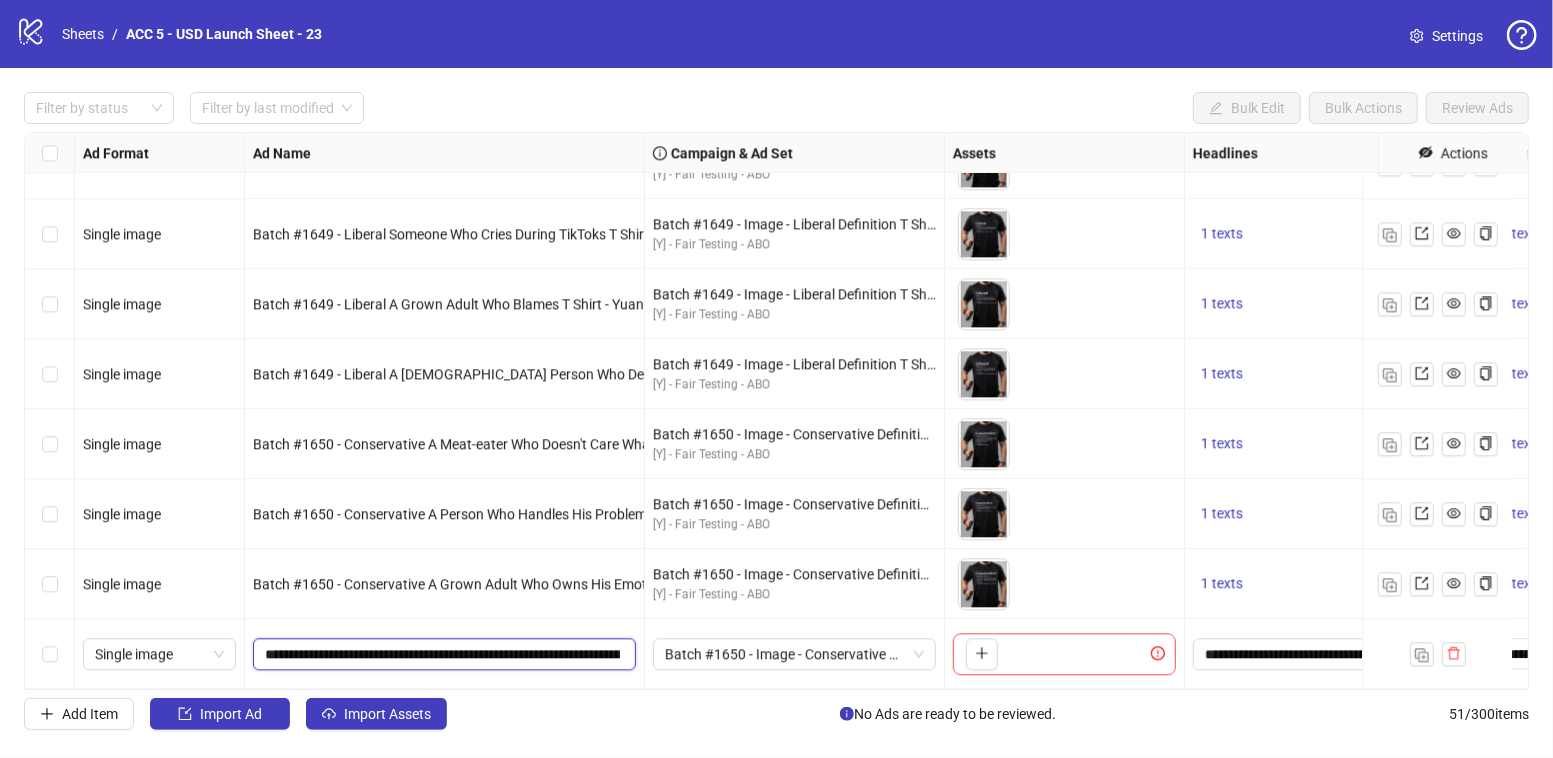 click on "**********" at bounding box center [442, 654] 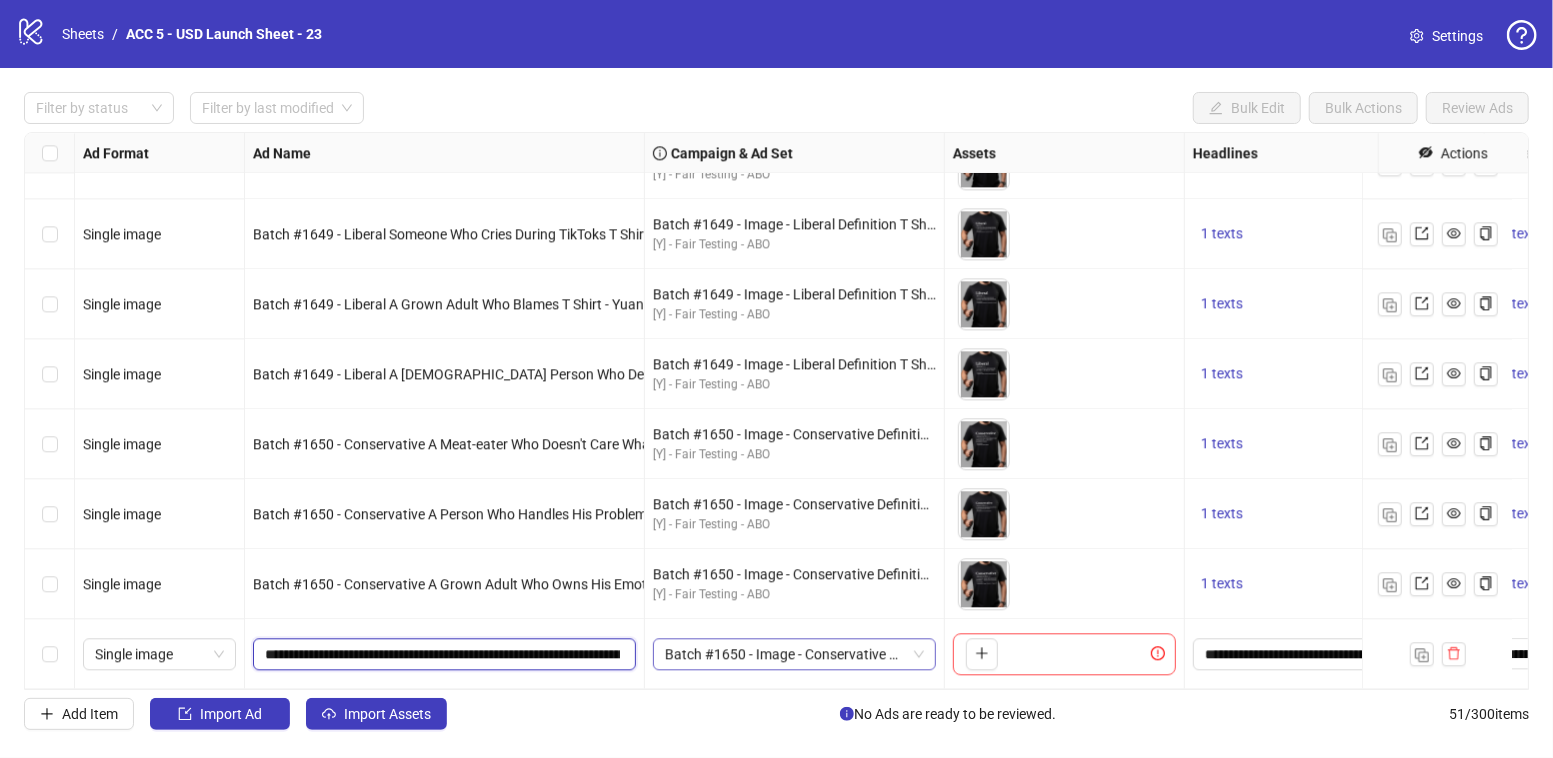 click on "Batch #1650 - Image - Conservative Definition T Shirt - Yuanda - [DATE]" at bounding box center [794, 654] 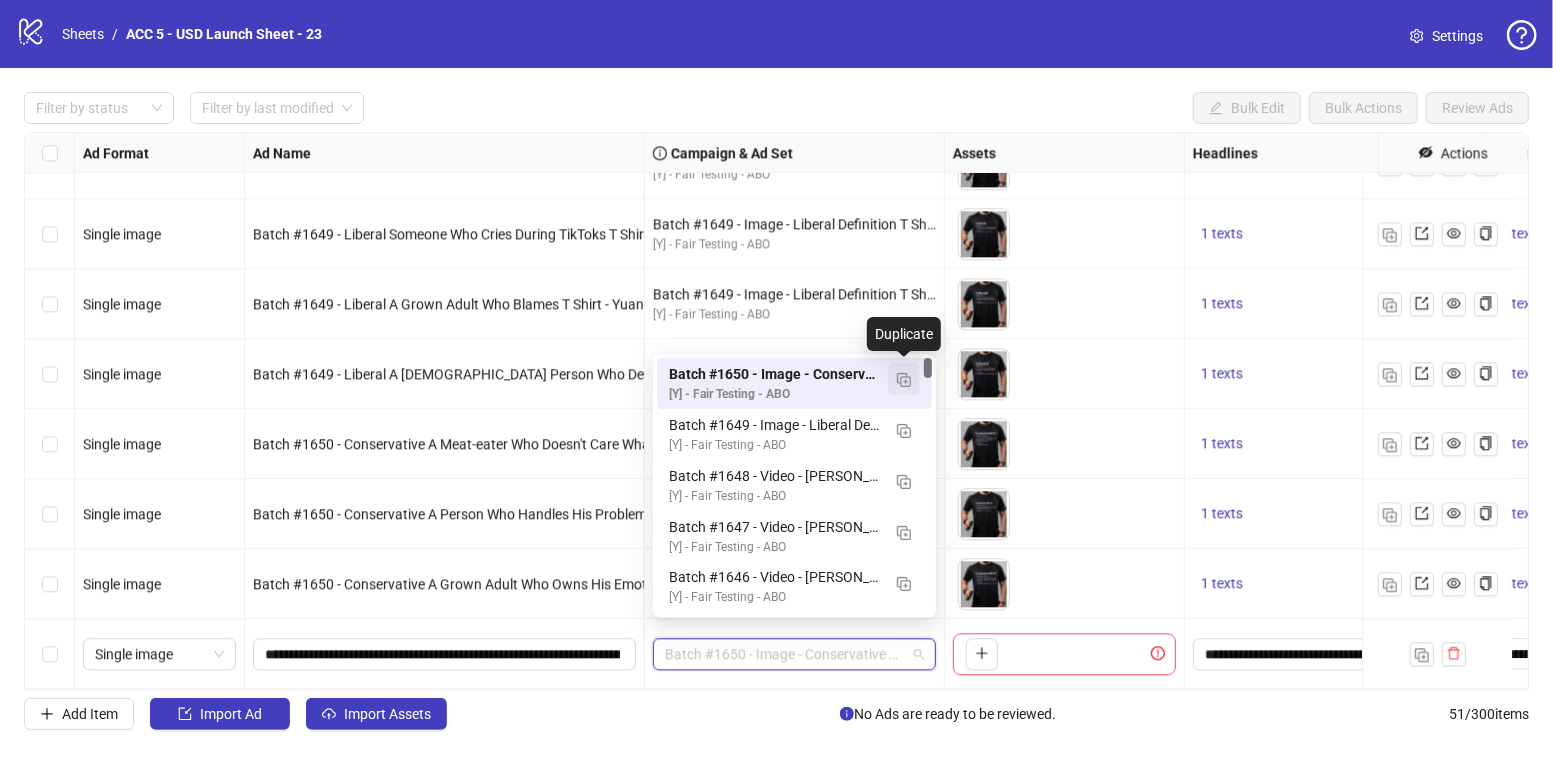 click at bounding box center [904, 380] 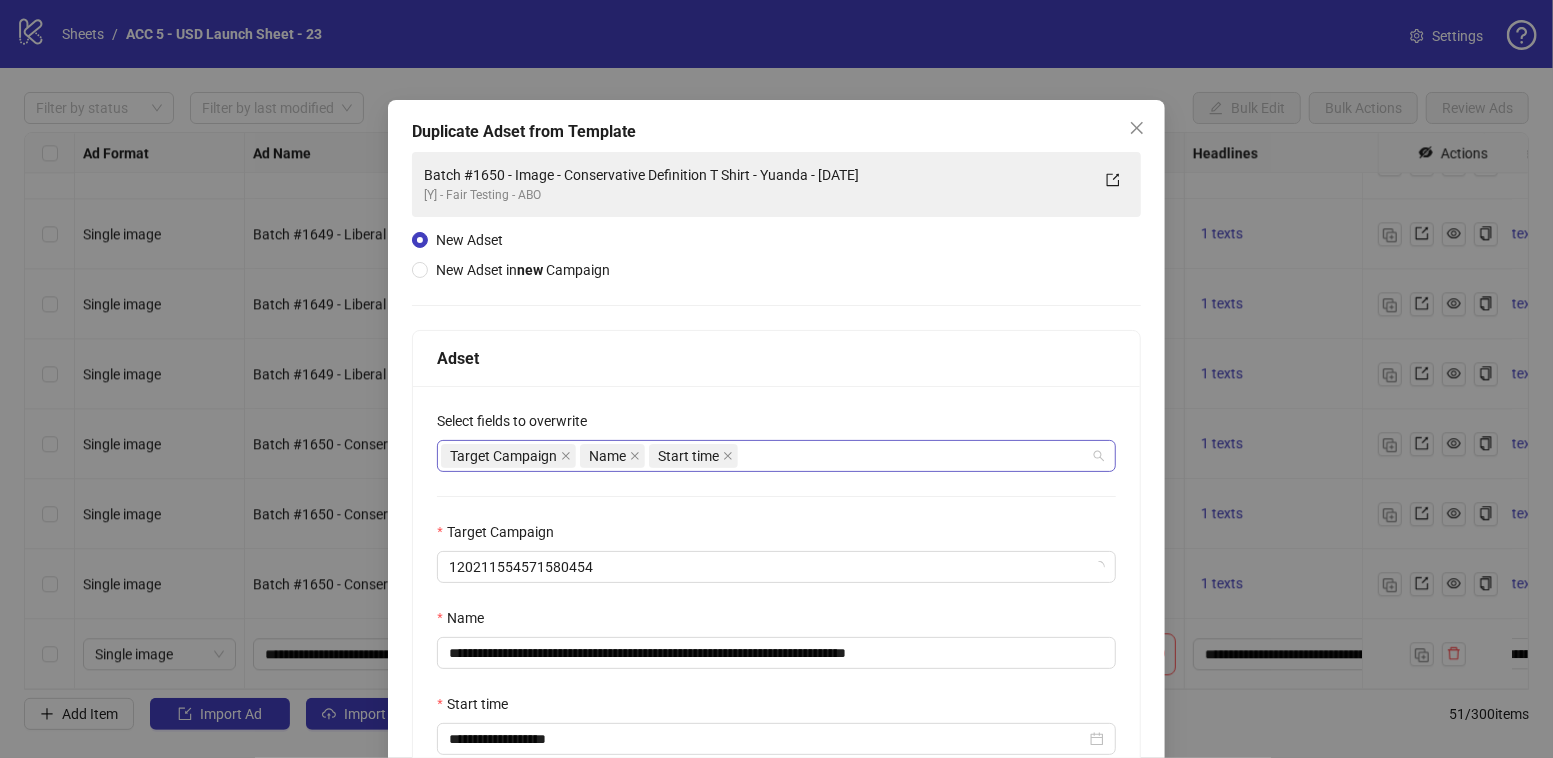 click on "Target Campaign Name Start time" at bounding box center (766, 456) 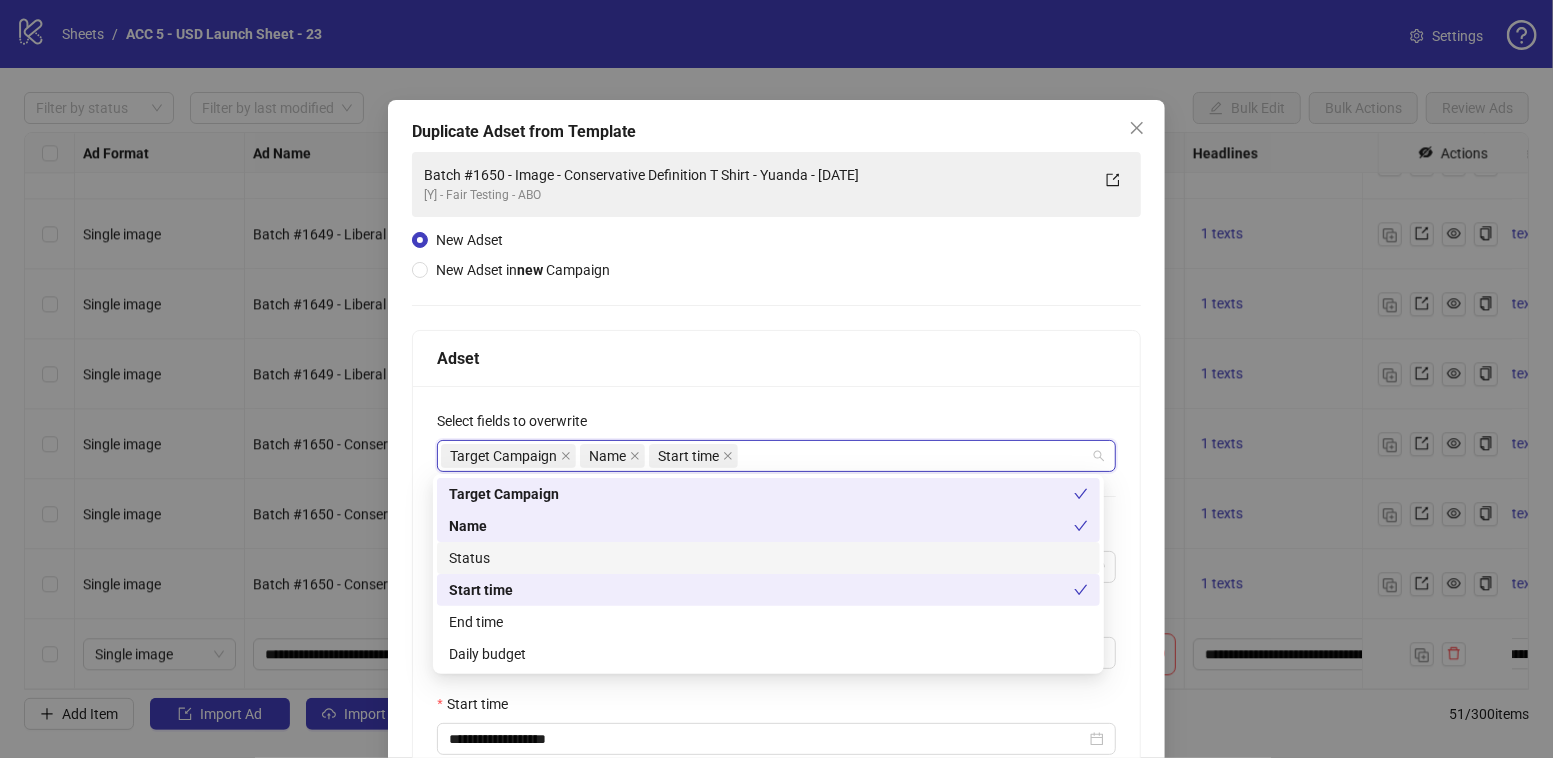 click on "Status" at bounding box center (768, 558) 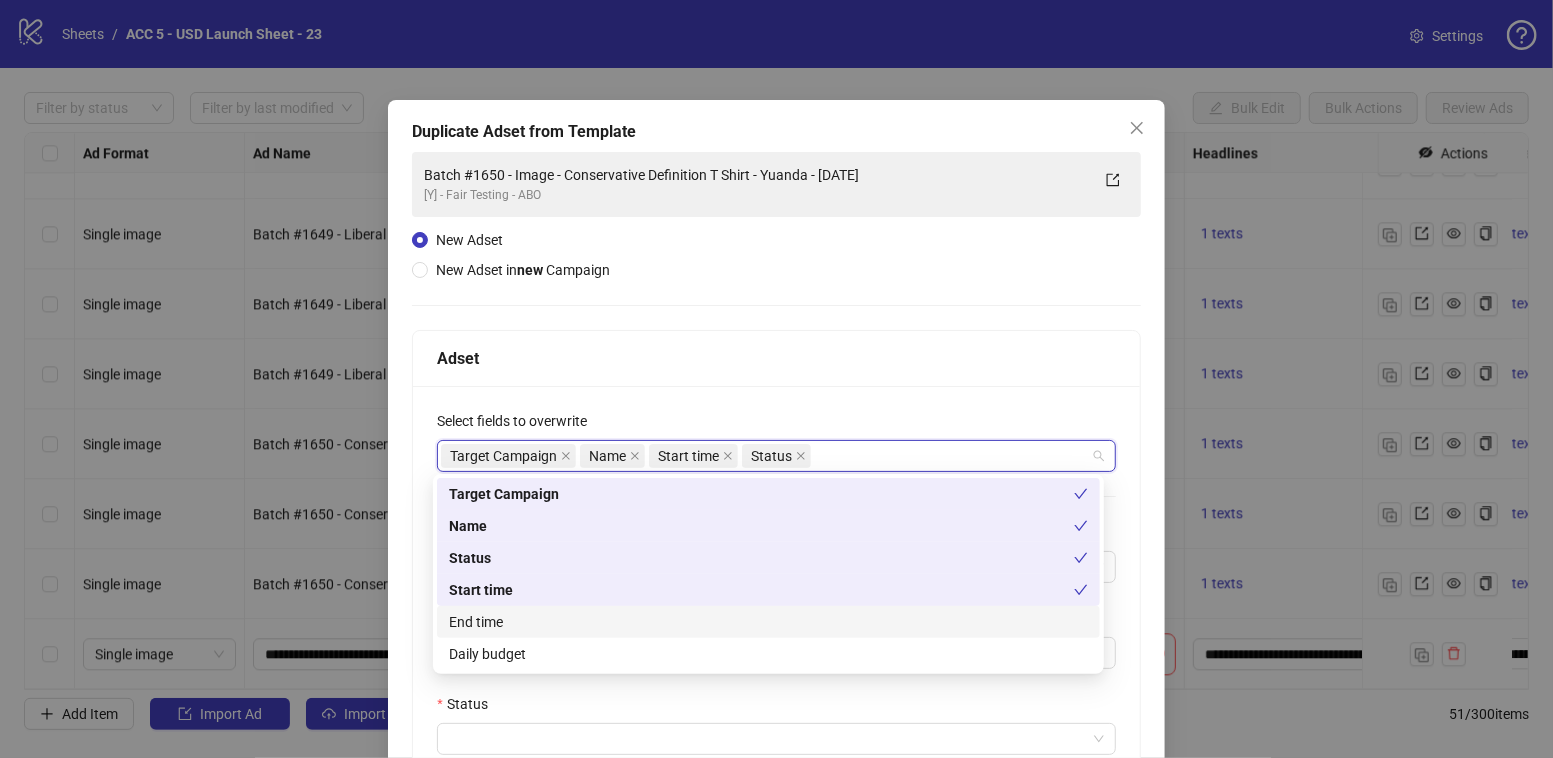 click on "End time" at bounding box center (768, 622) 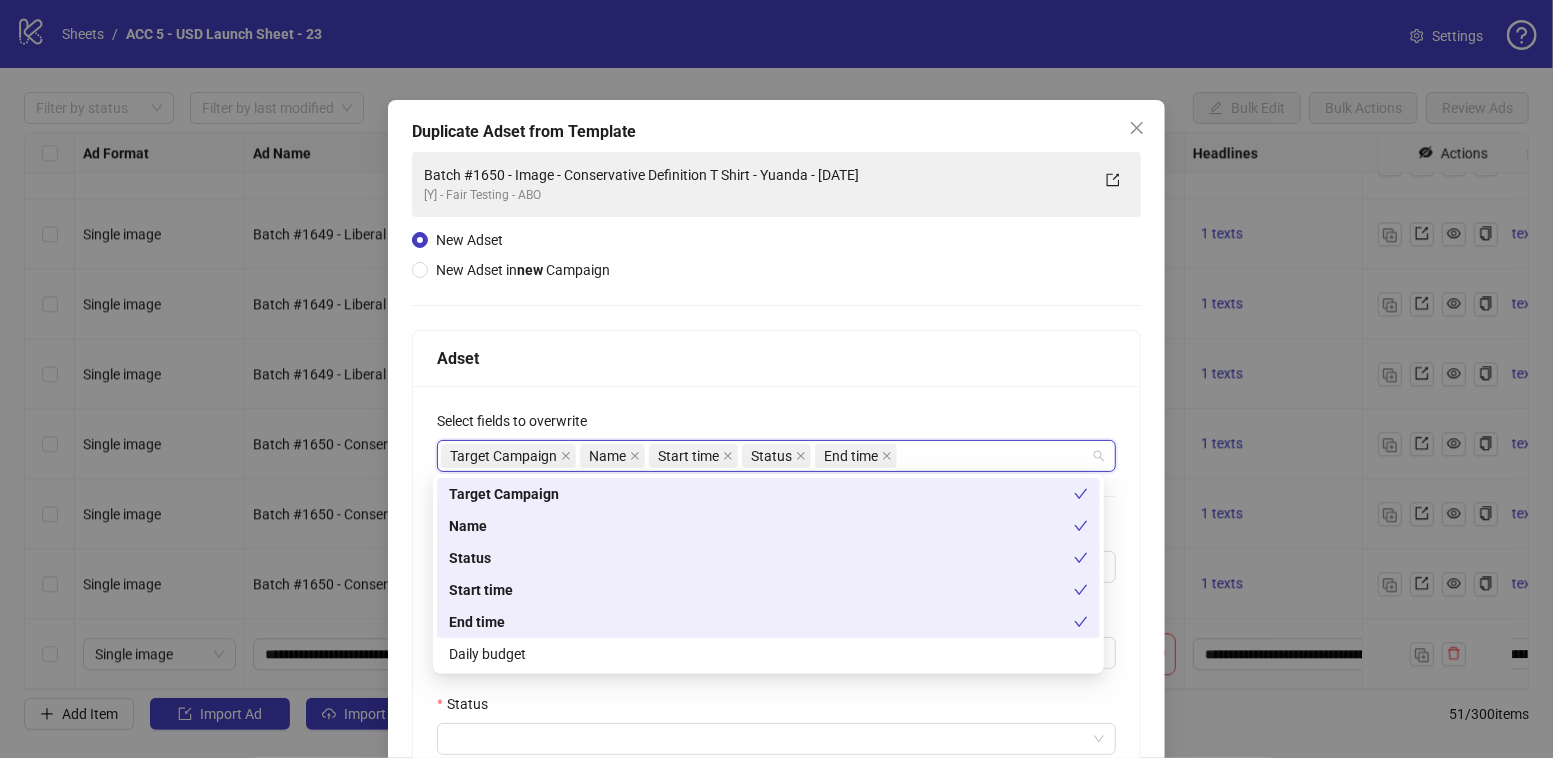 click on "End time" at bounding box center (761, 622) 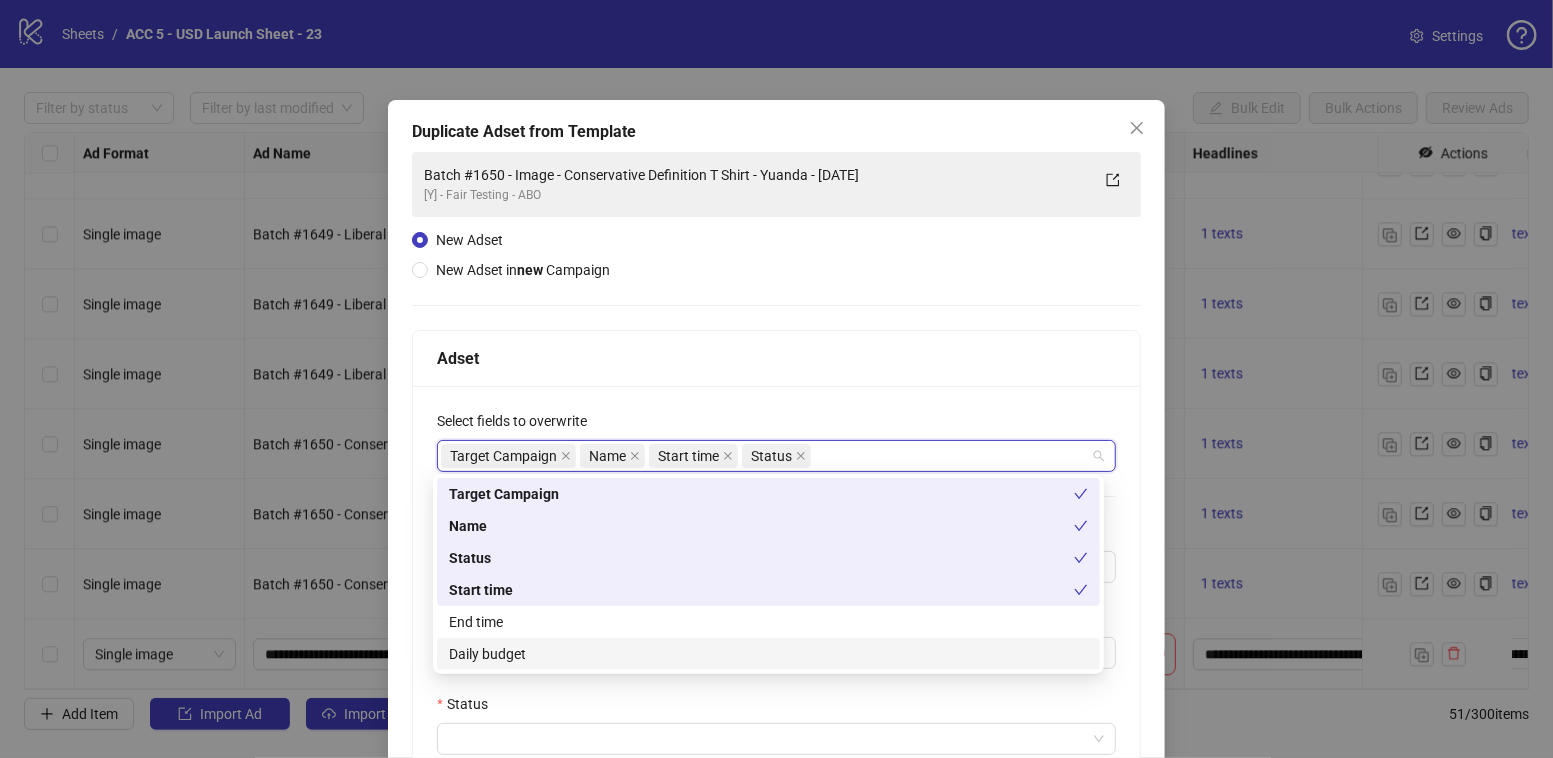 click on "Daily budget" at bounding box center [768, 654] 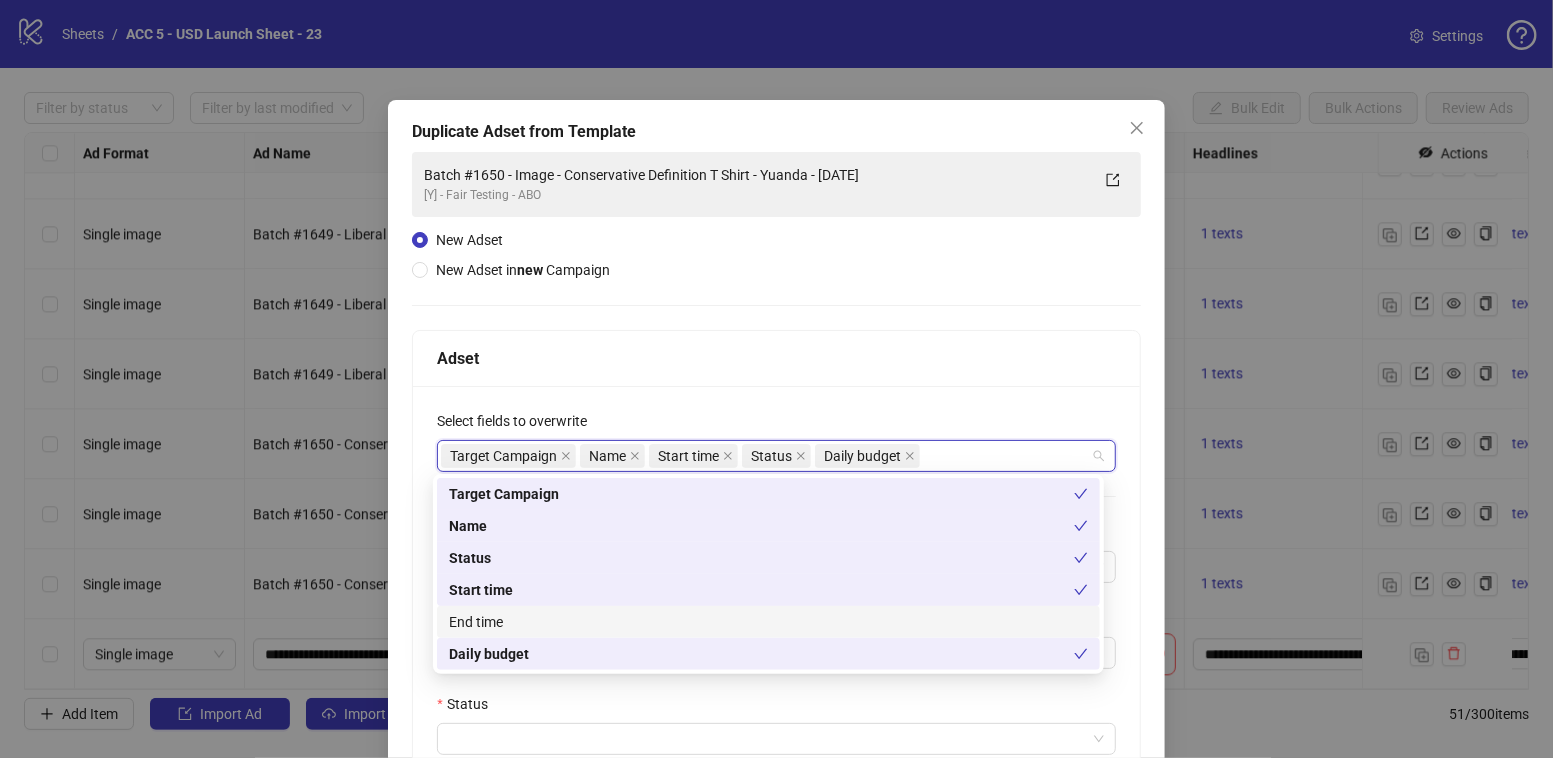 click on "End time" at bounding box center (768, 622) 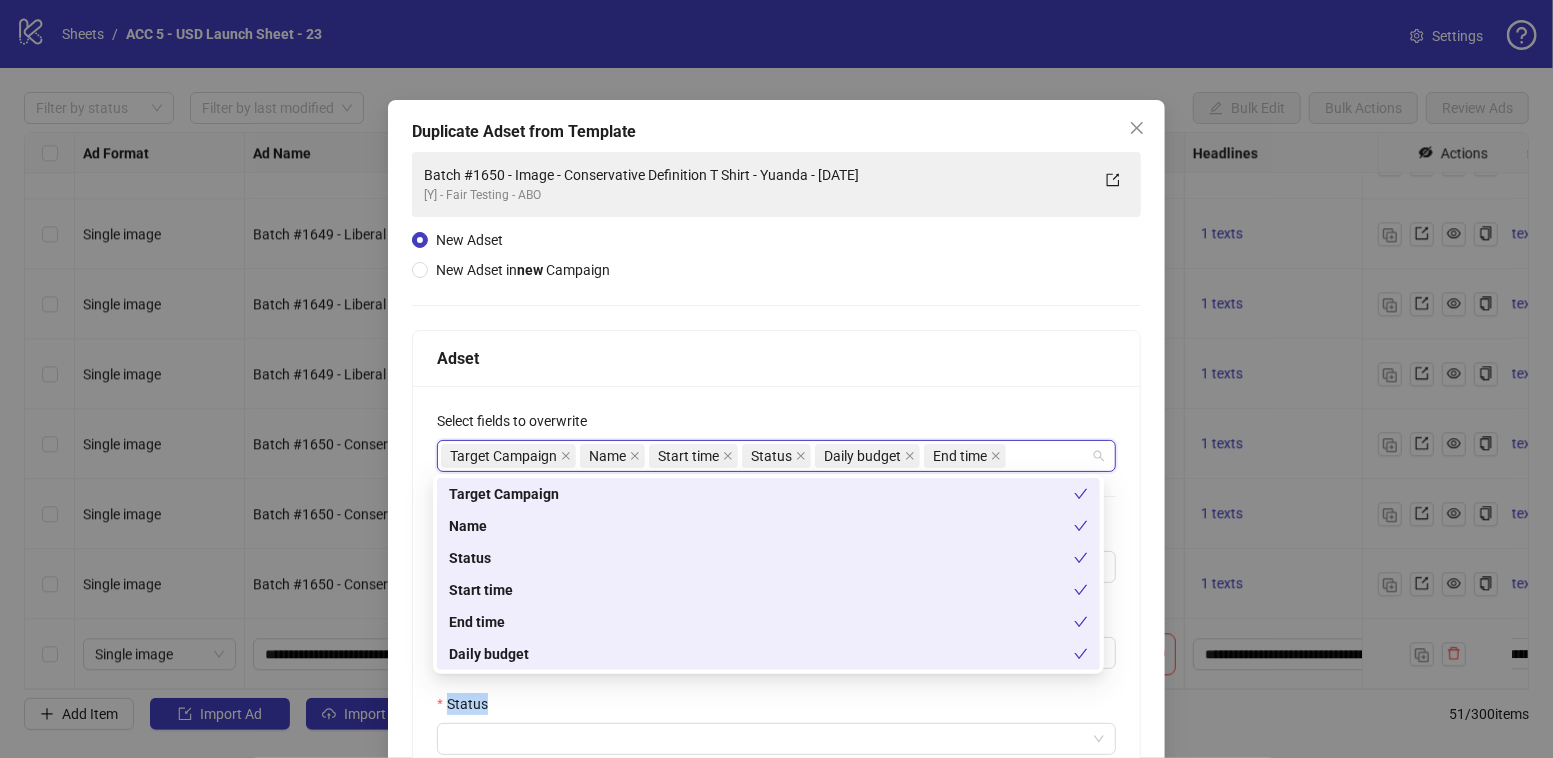 click on "Status" at bounding box center (776, 708) 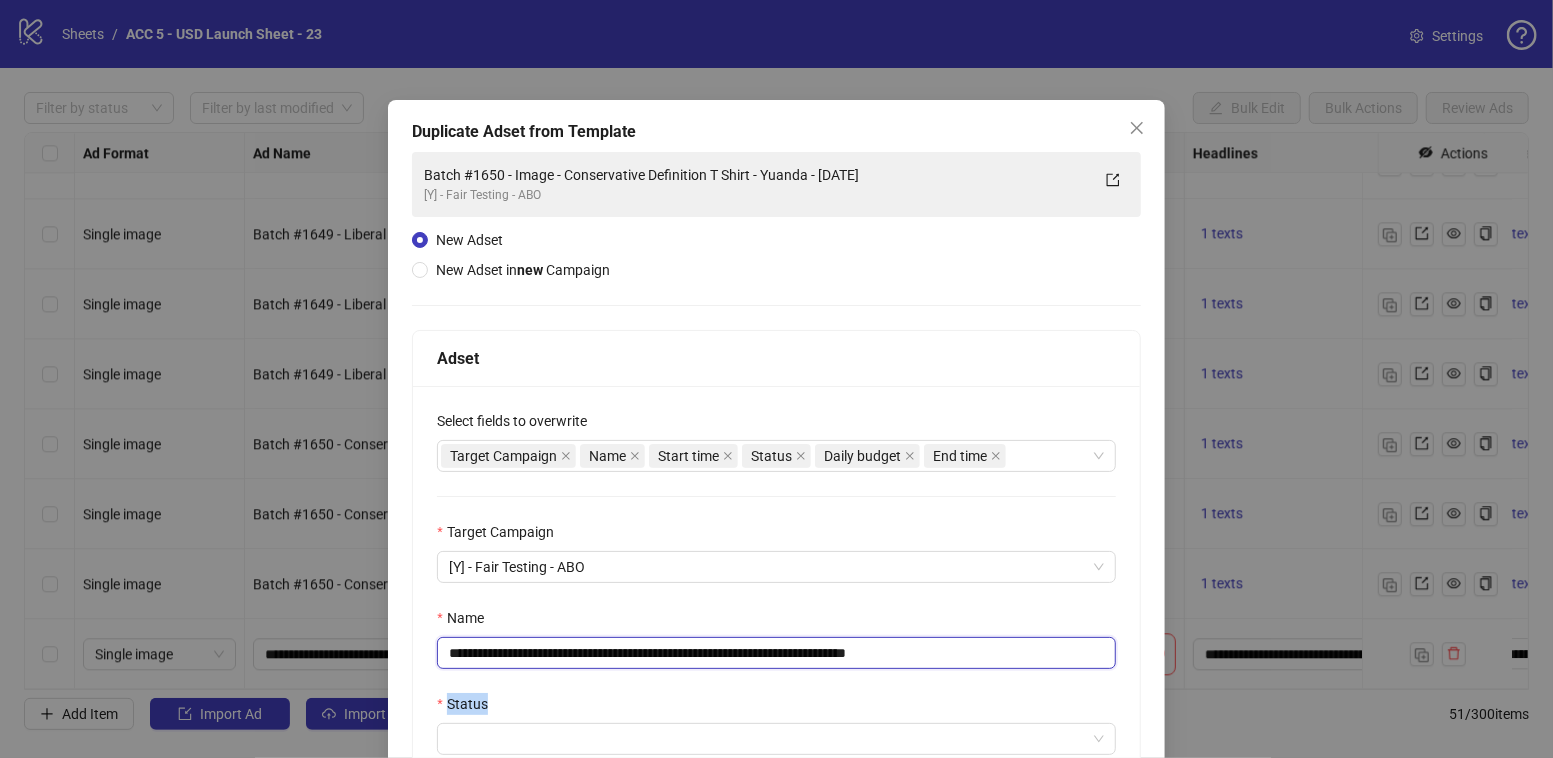 click on "**********" at bounding box center (776, 653) 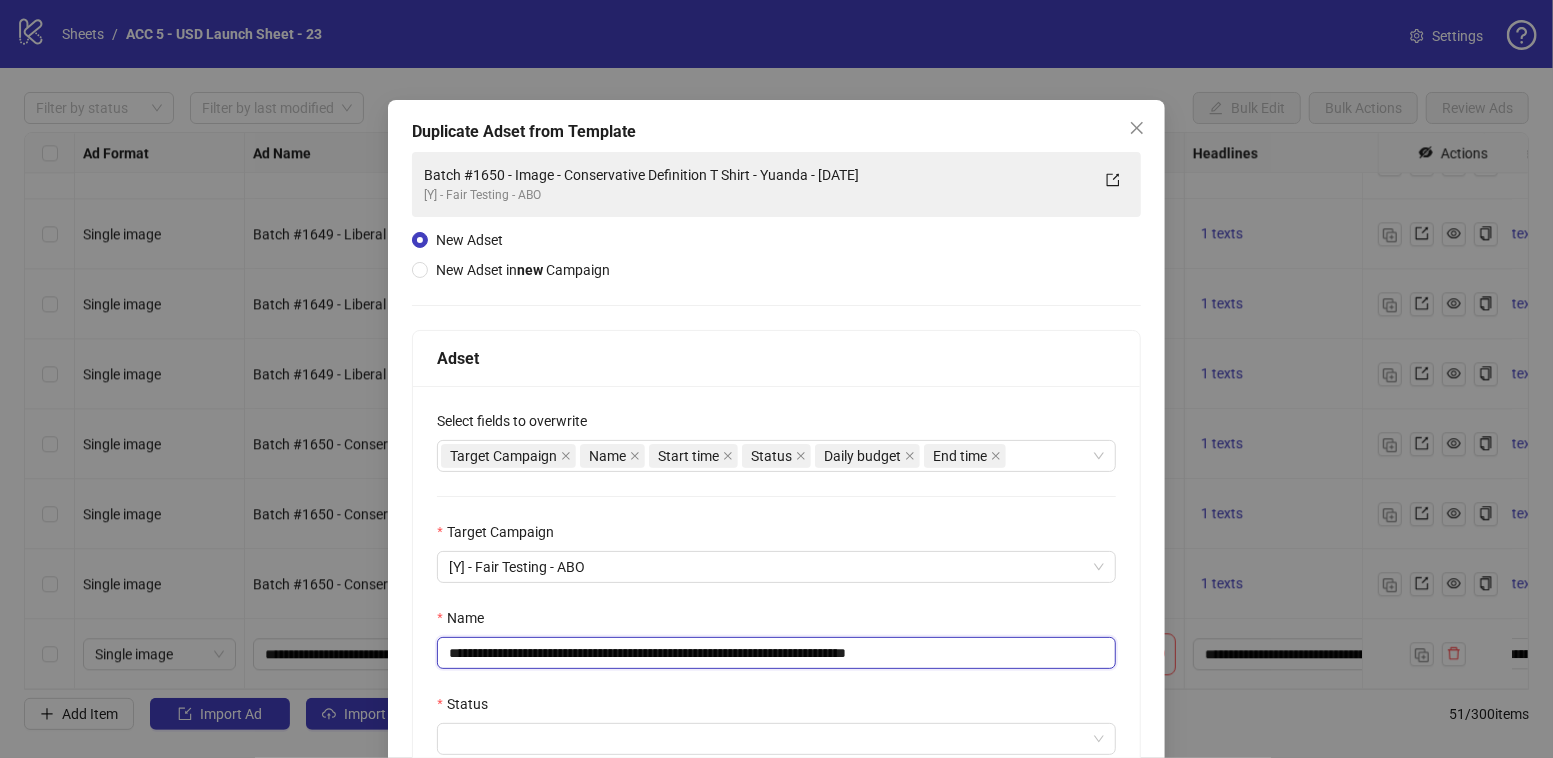 click on "**********" at bounding box center [776, 653] 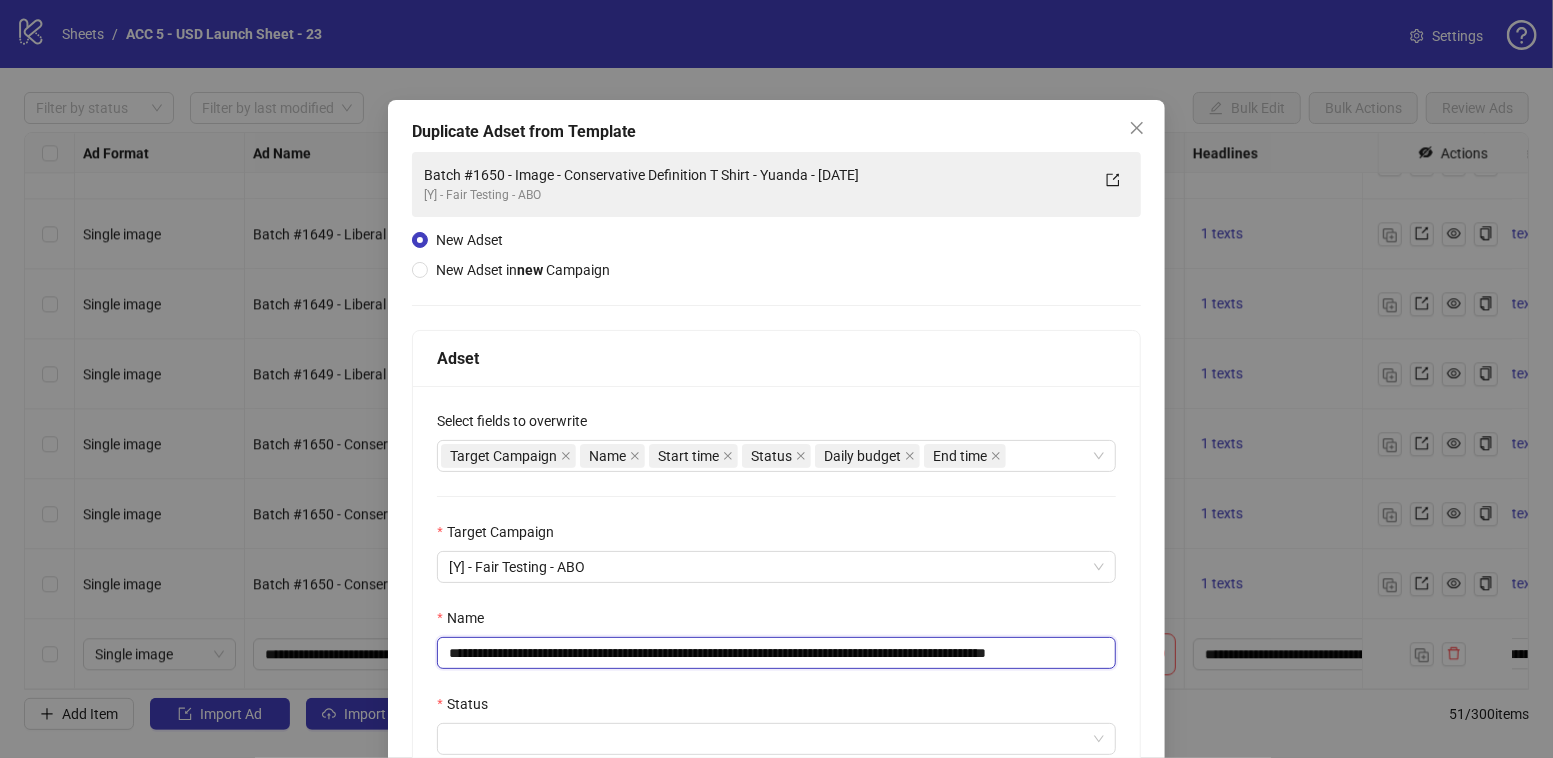 scroll, scrollTop: 0, scrollLeft: 34, axis: horizontal 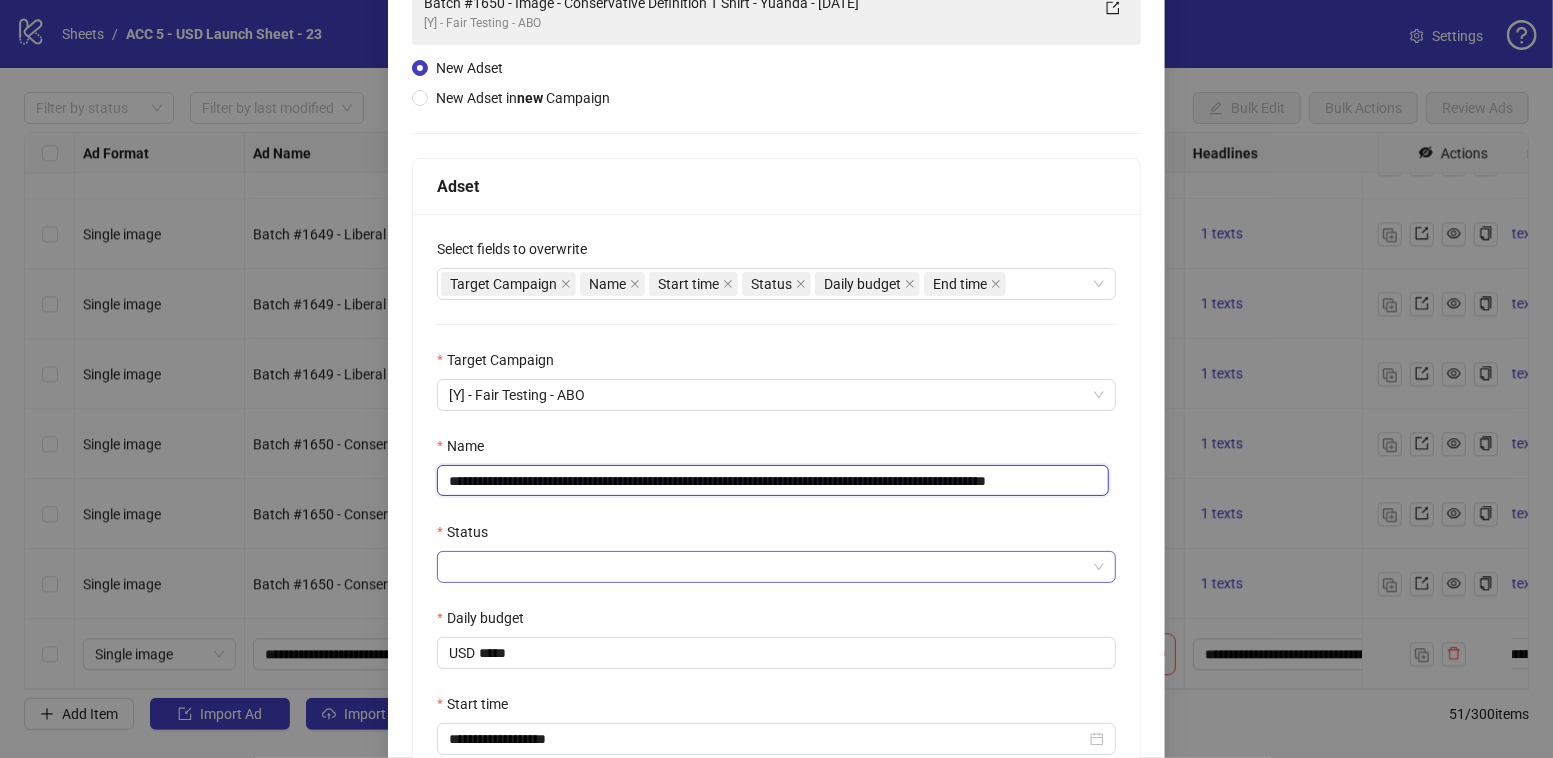 type on "**********" 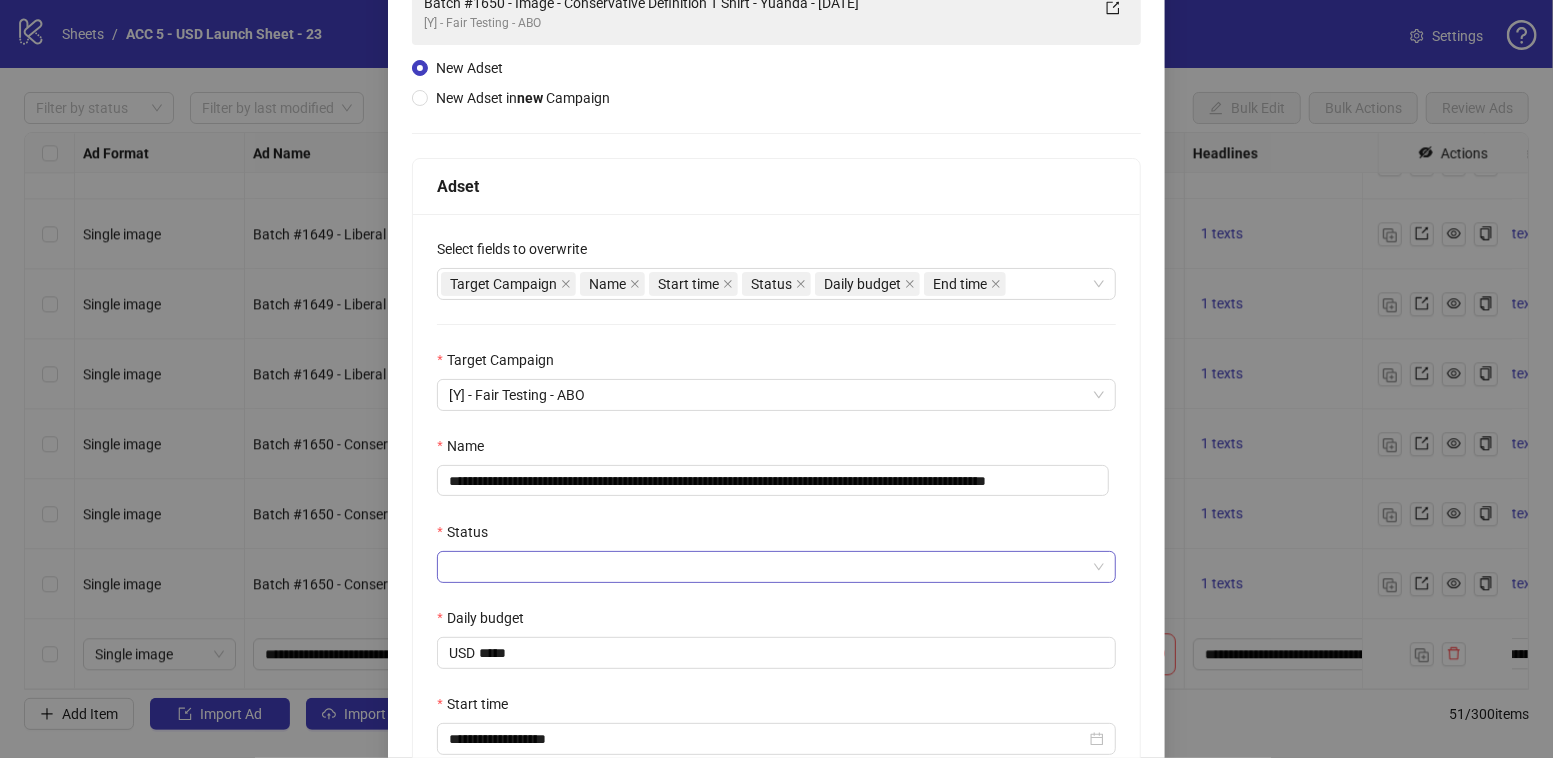click on "Status" at bounding box center (767, 567) 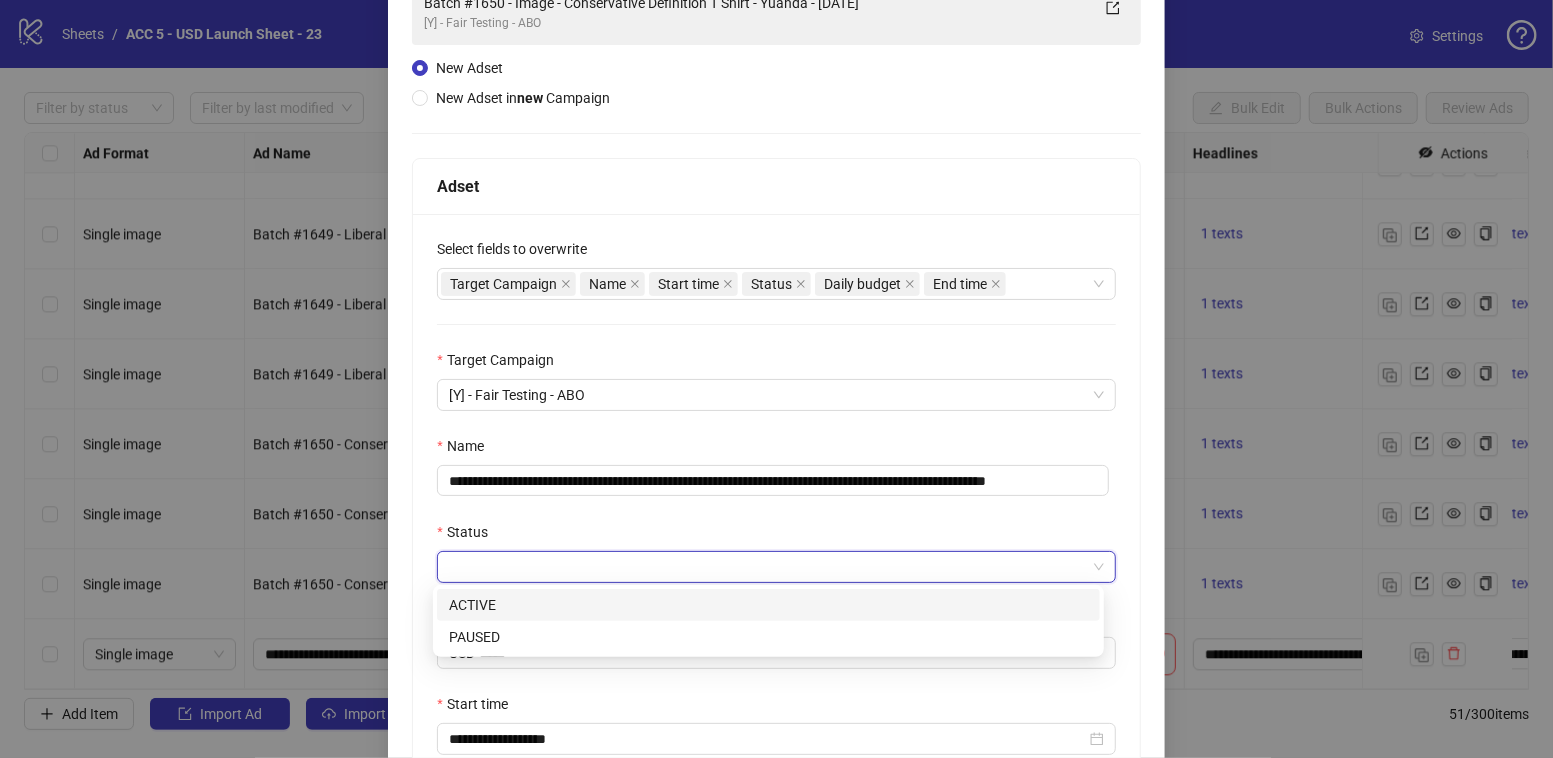 scroll, scrollTop: 0, scrollLeft: 0, axis: both 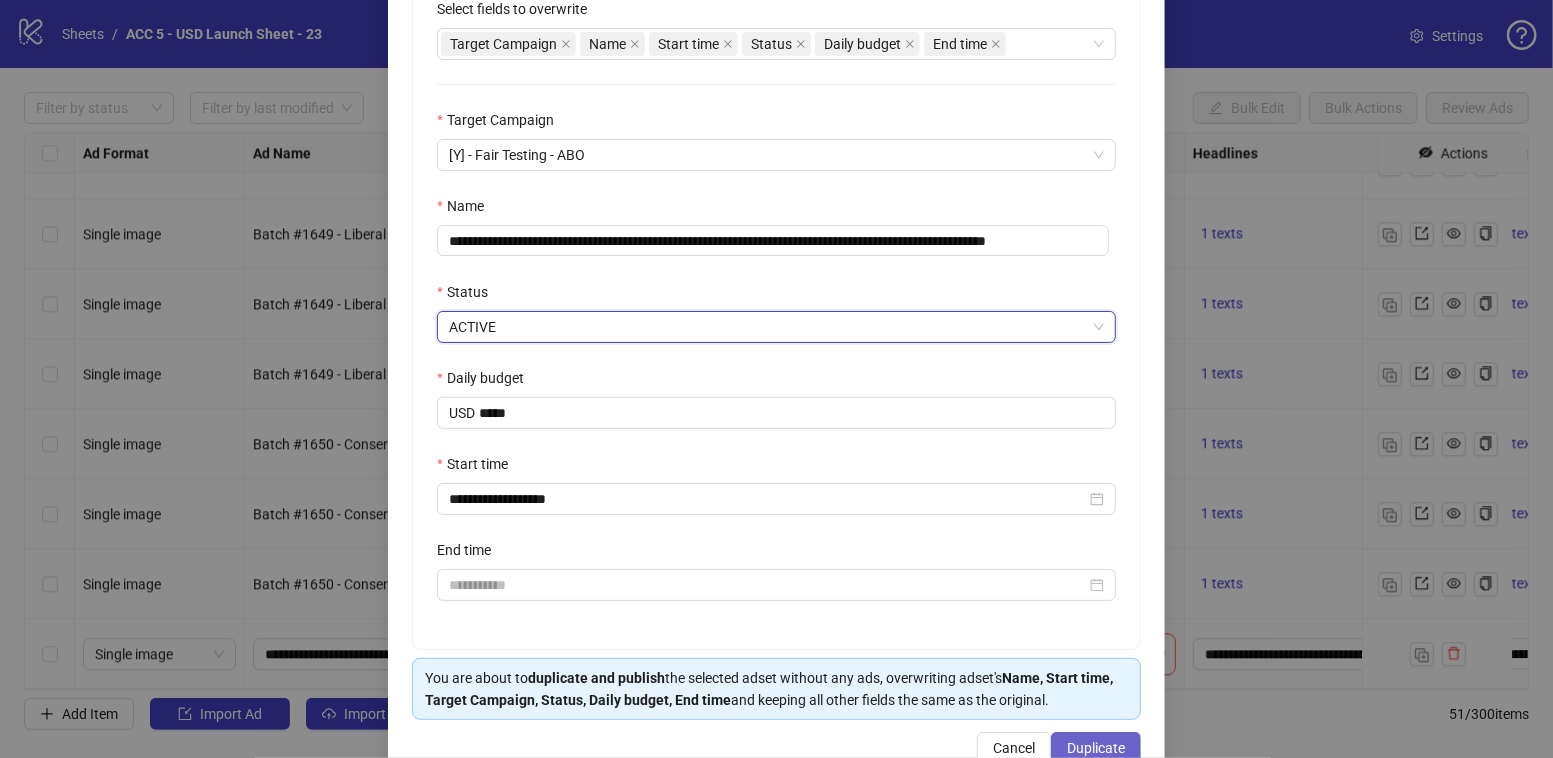 click on "Duplicate" at bounding box center [1096, 748] 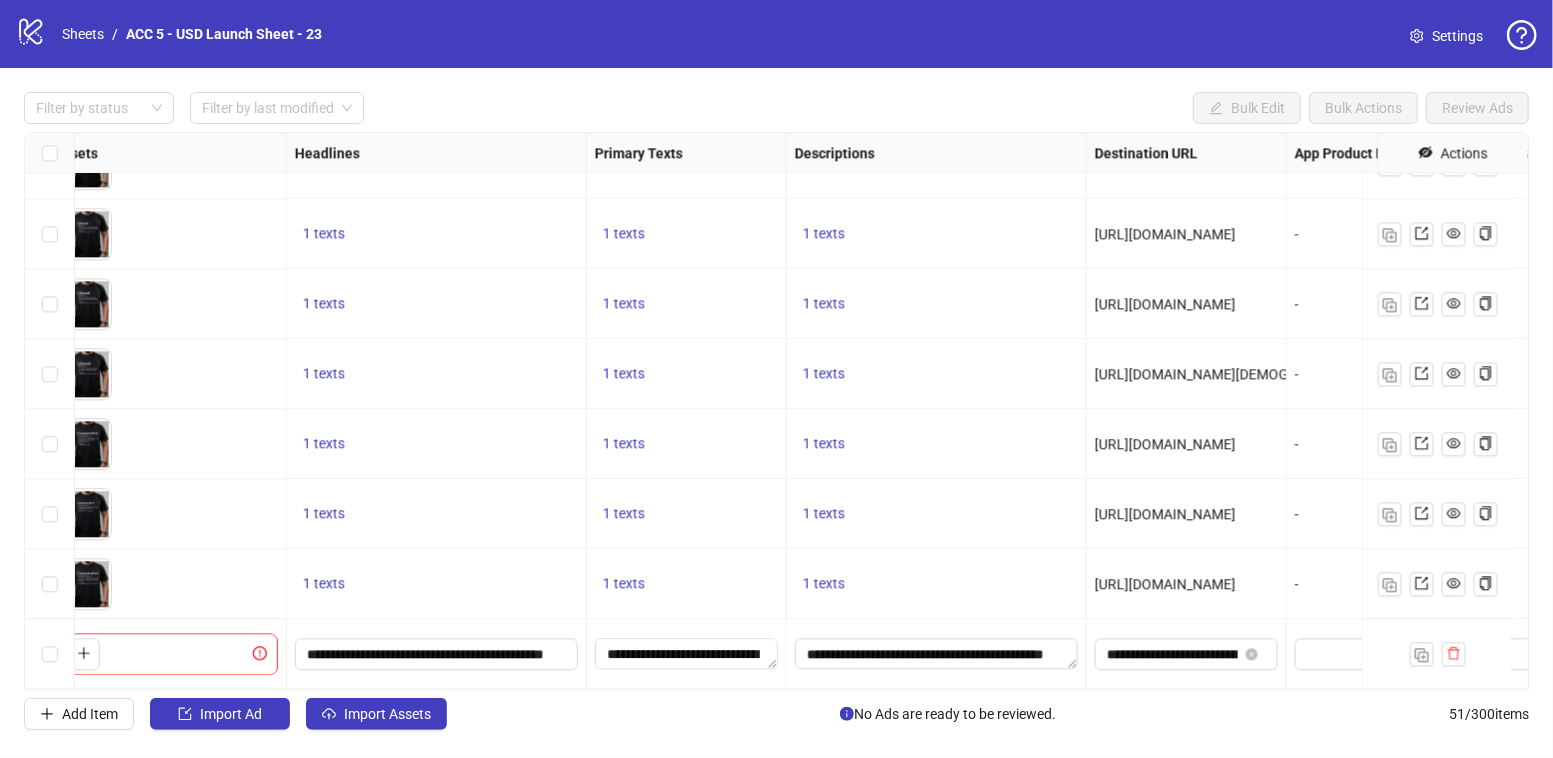 scroll, scrollTop: 3070, scrollLeft: 964, axis: both 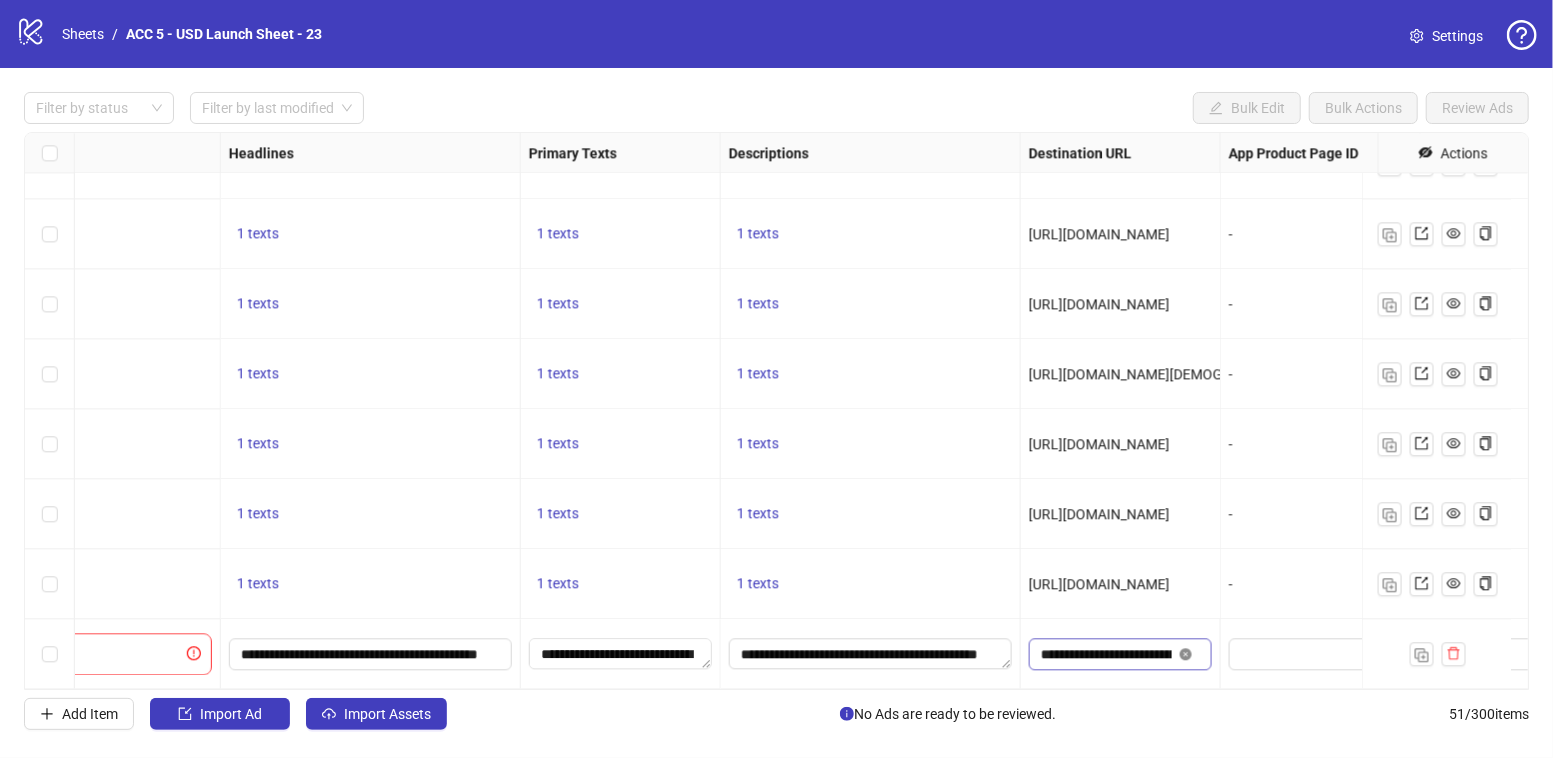 click 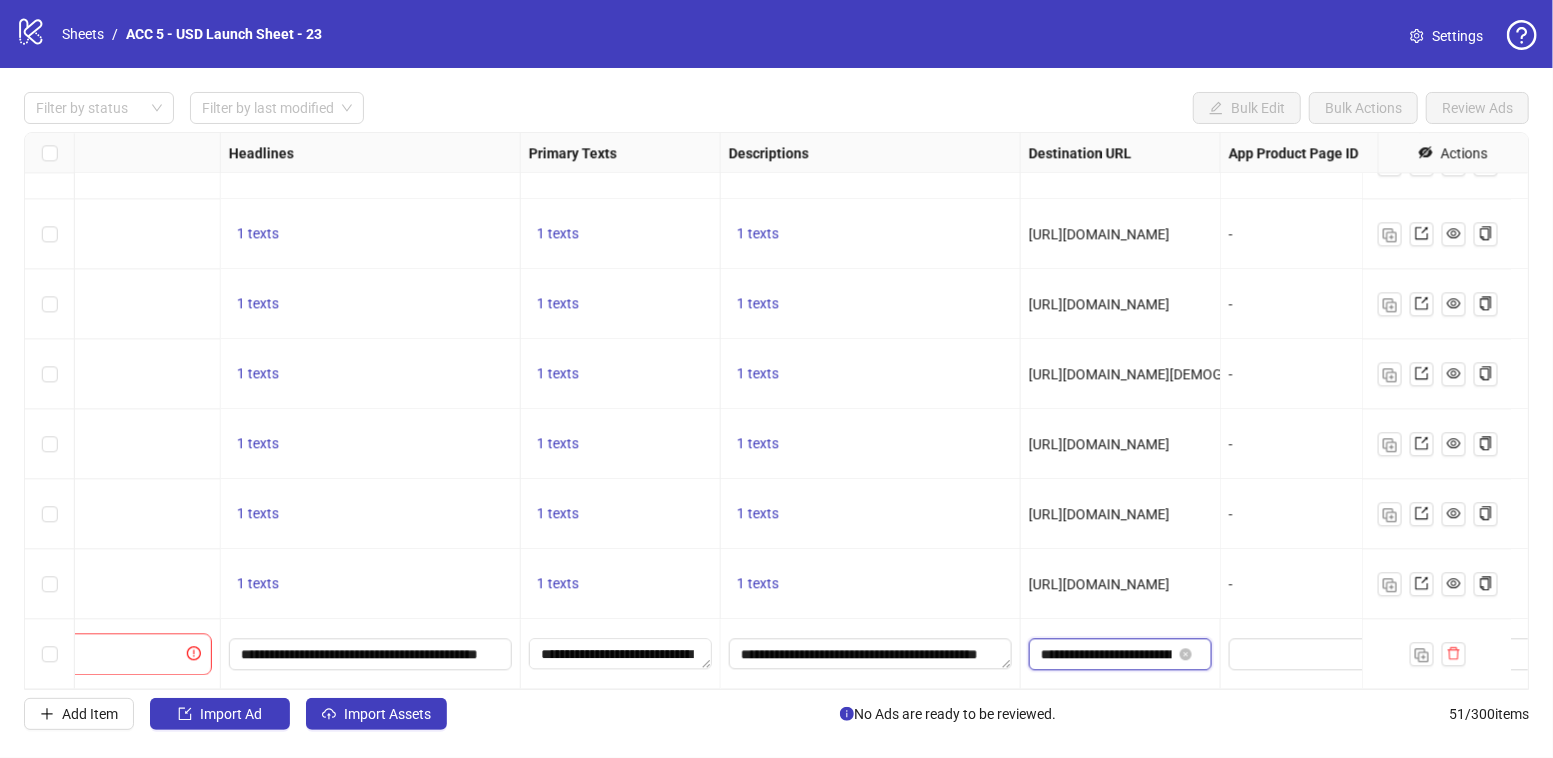 type 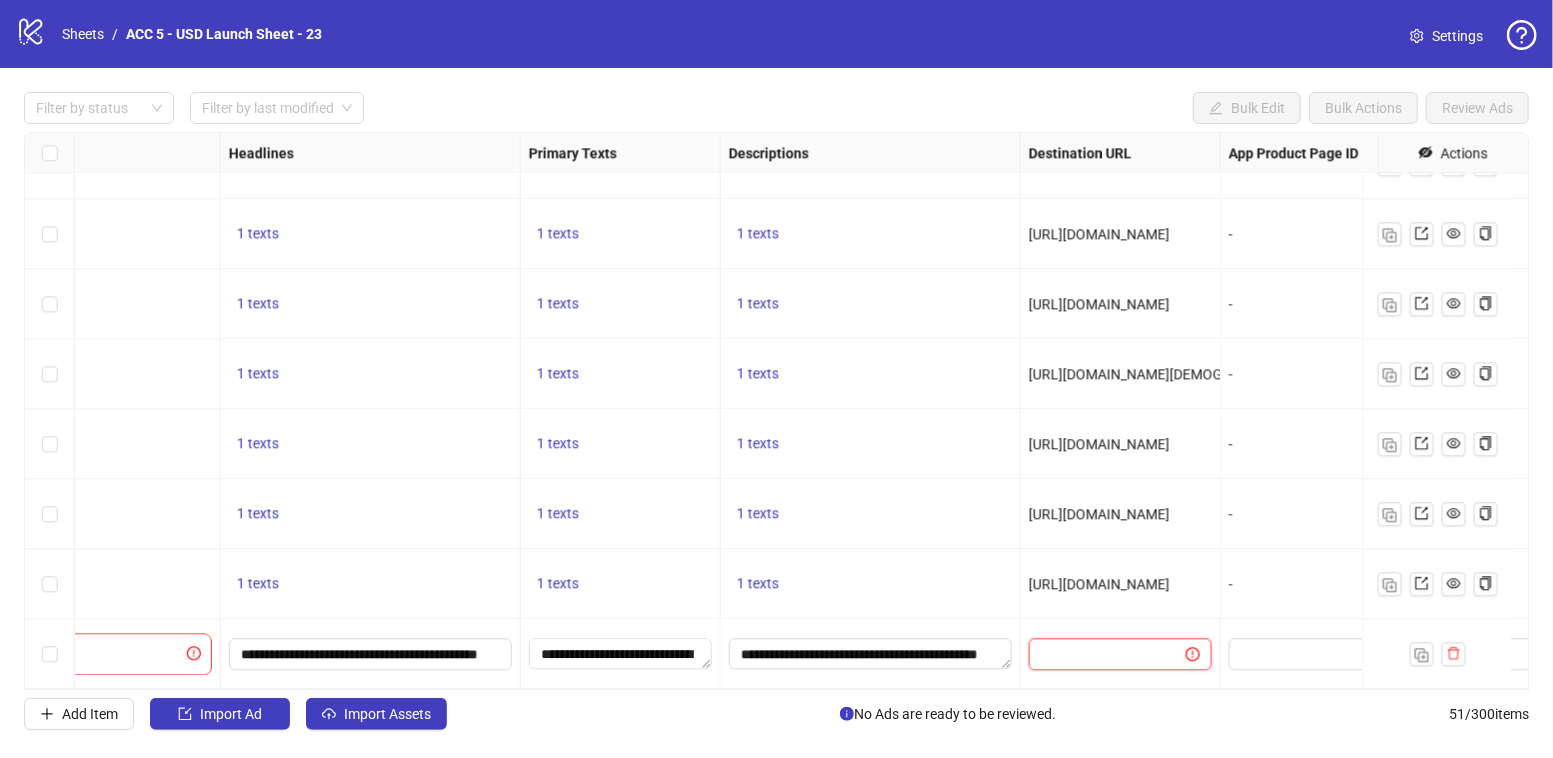 scroll, scrollTop: 0, scrollLeft: 0, axis: both 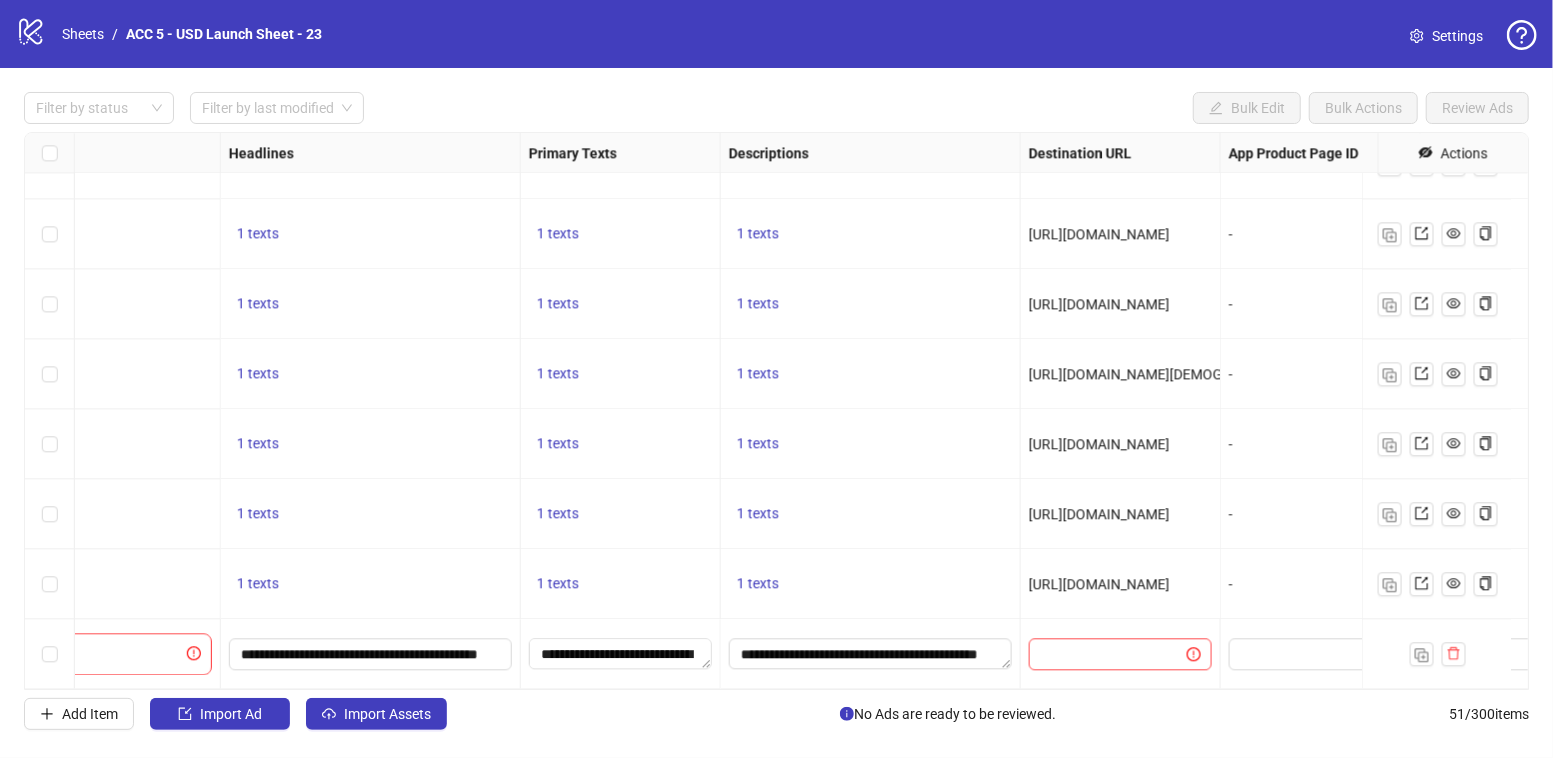 click on "-" at bounding box center [1321, 584] 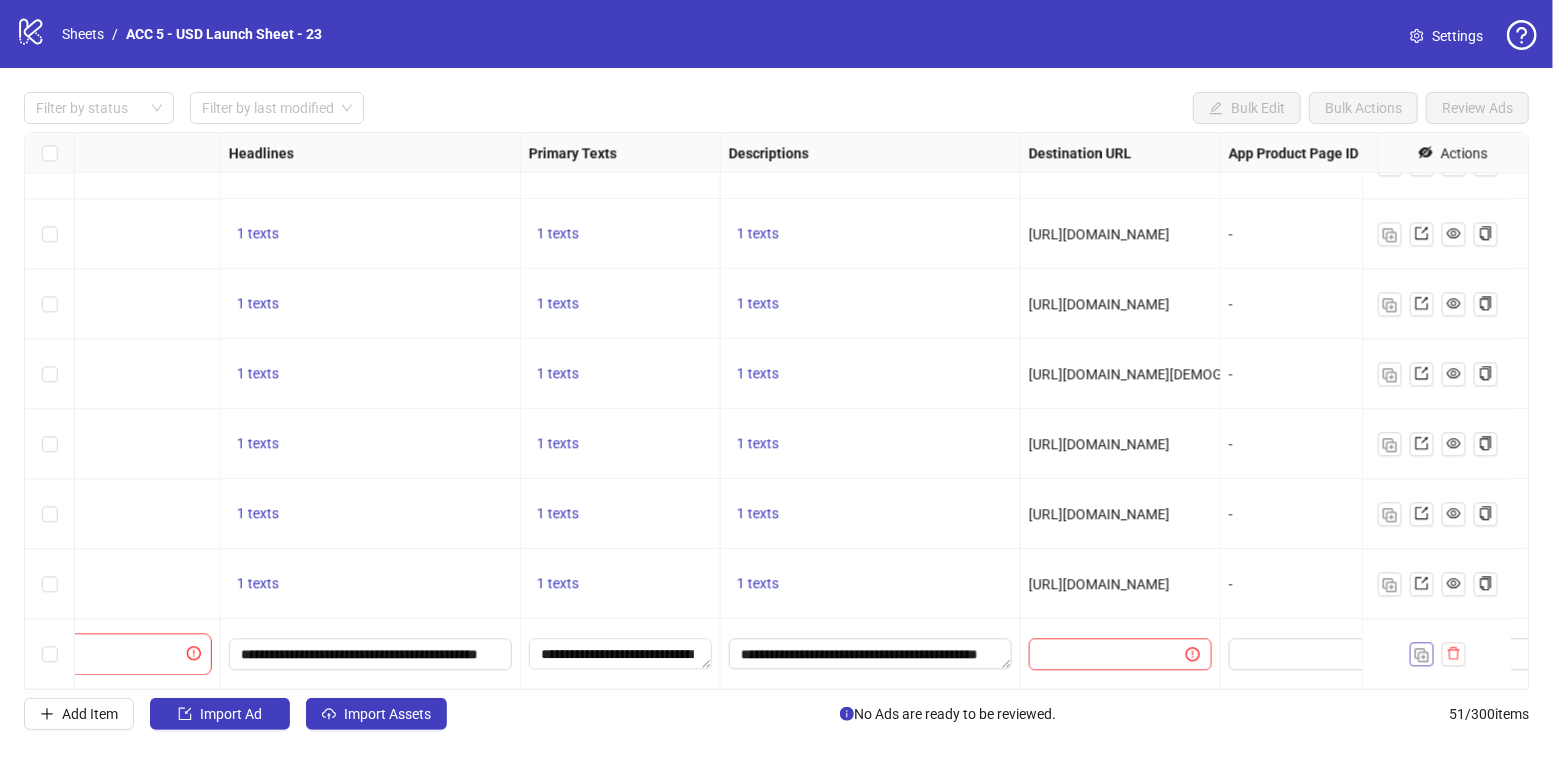 click at bounding box center (1422, 655) 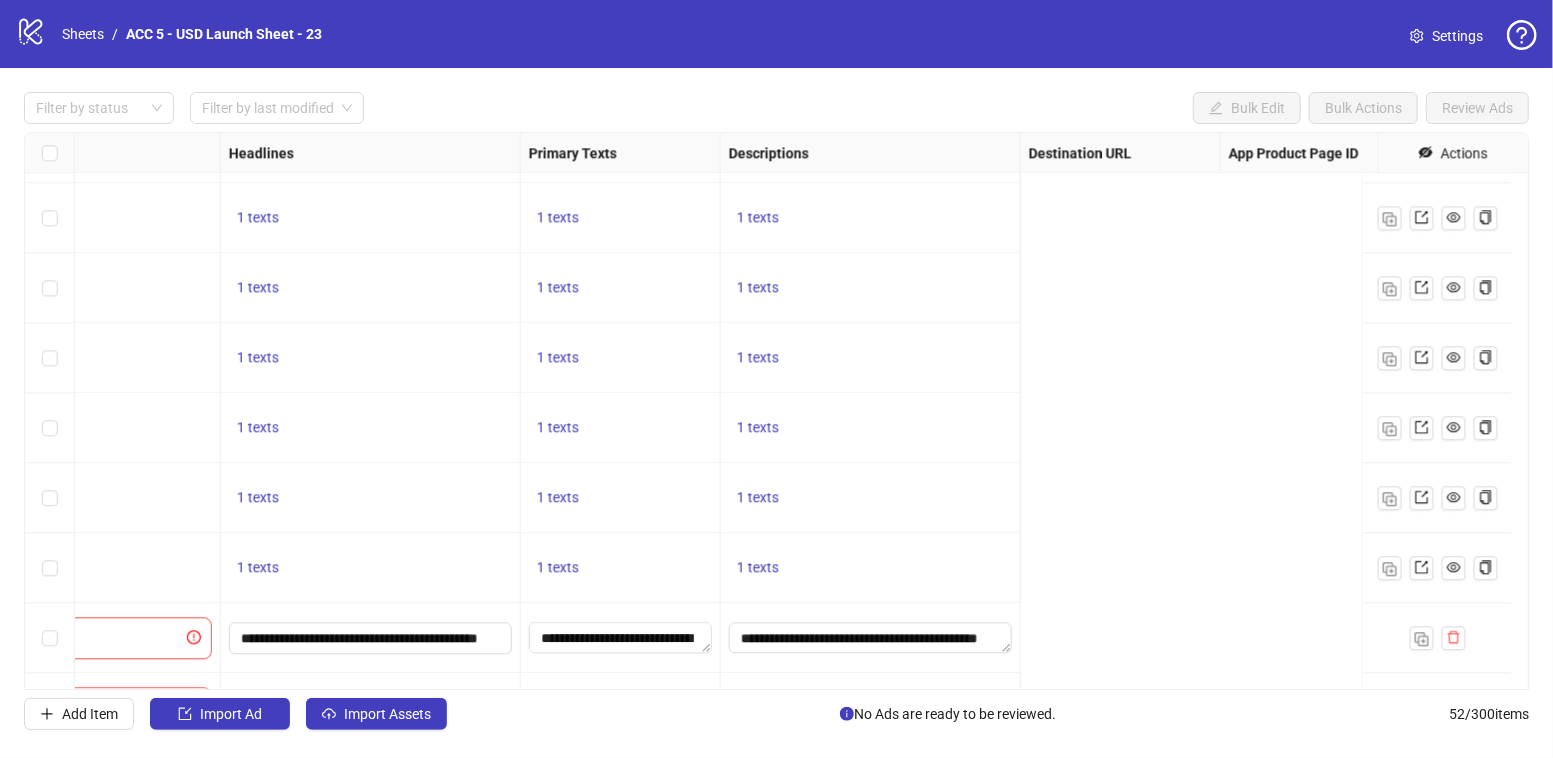 scroll, scrollTop: 3070, scrollLeft: 0, axis: vertical 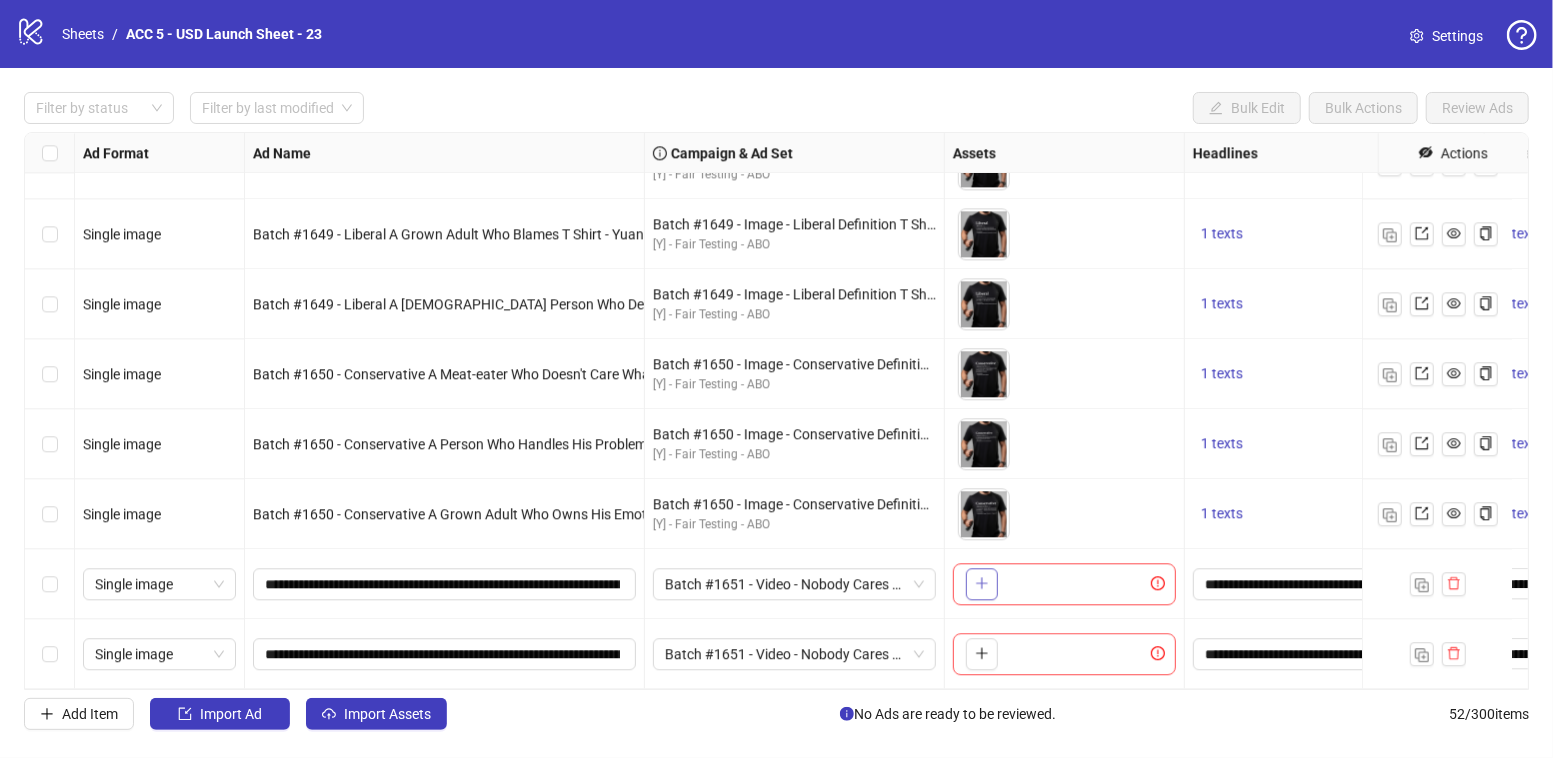 click at bounding box center [982, 584] 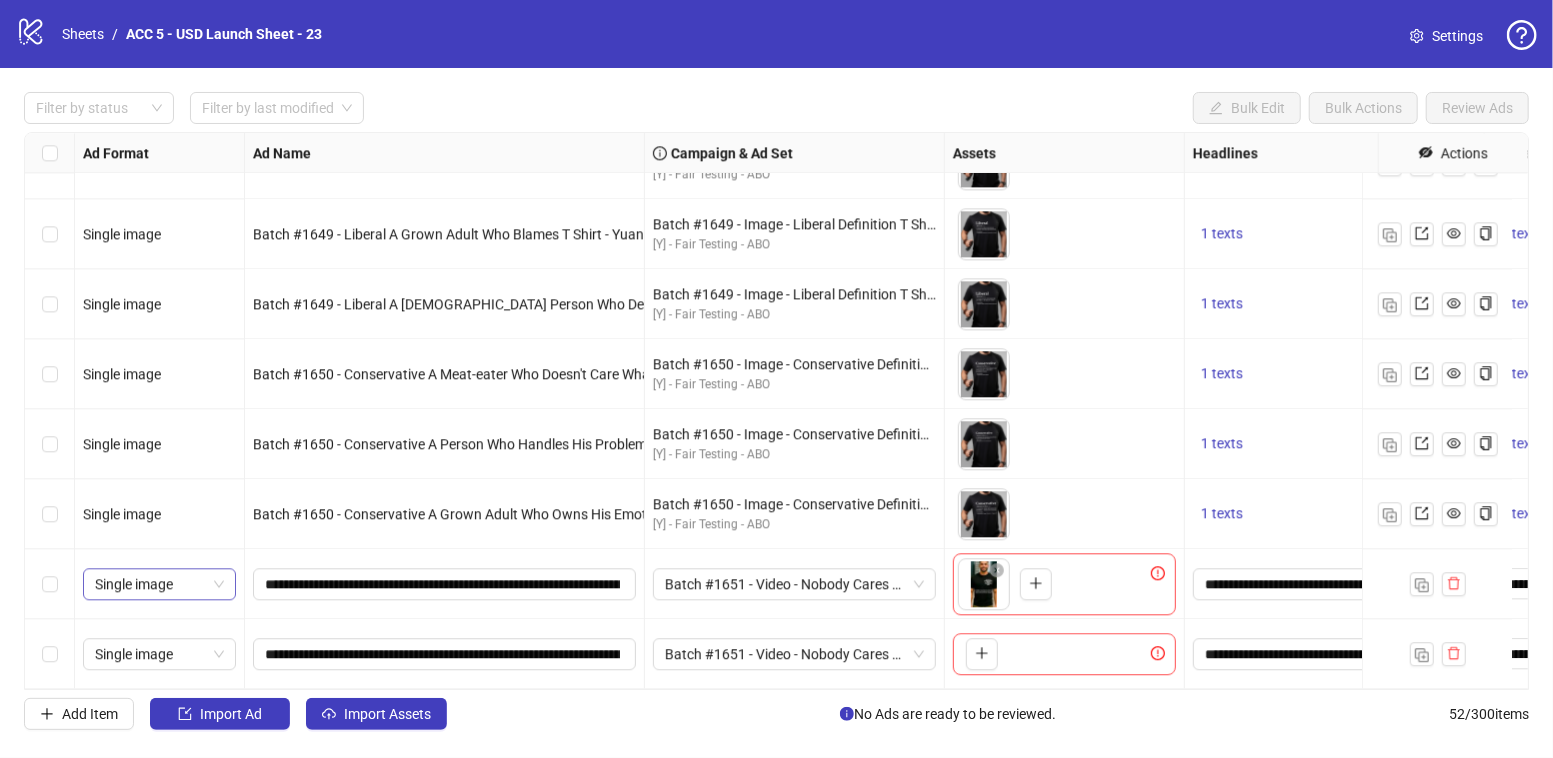 click on "Single image" at bounding box center [159, 584] 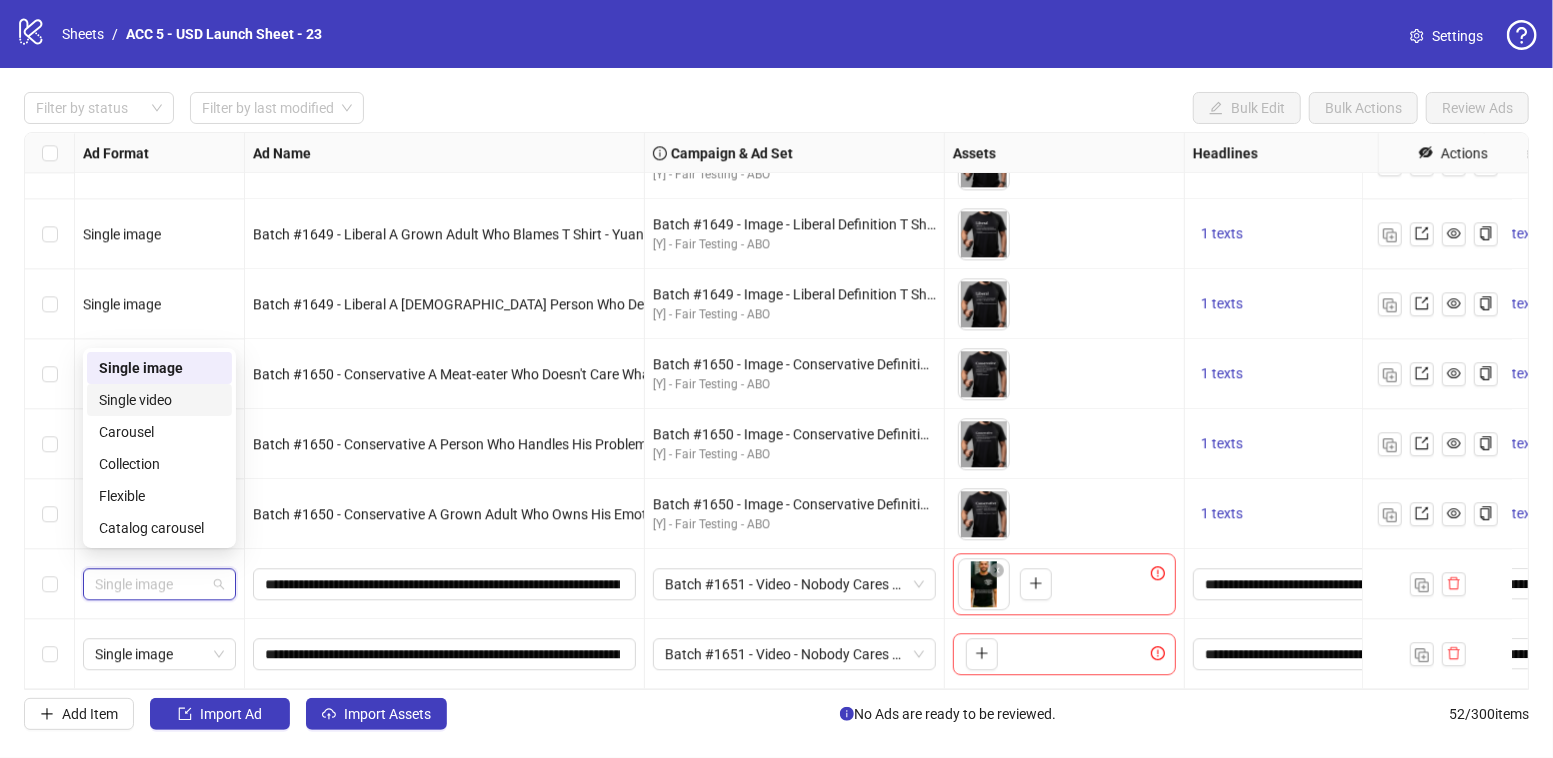click on "Single video" at bounding box center (159, 400) 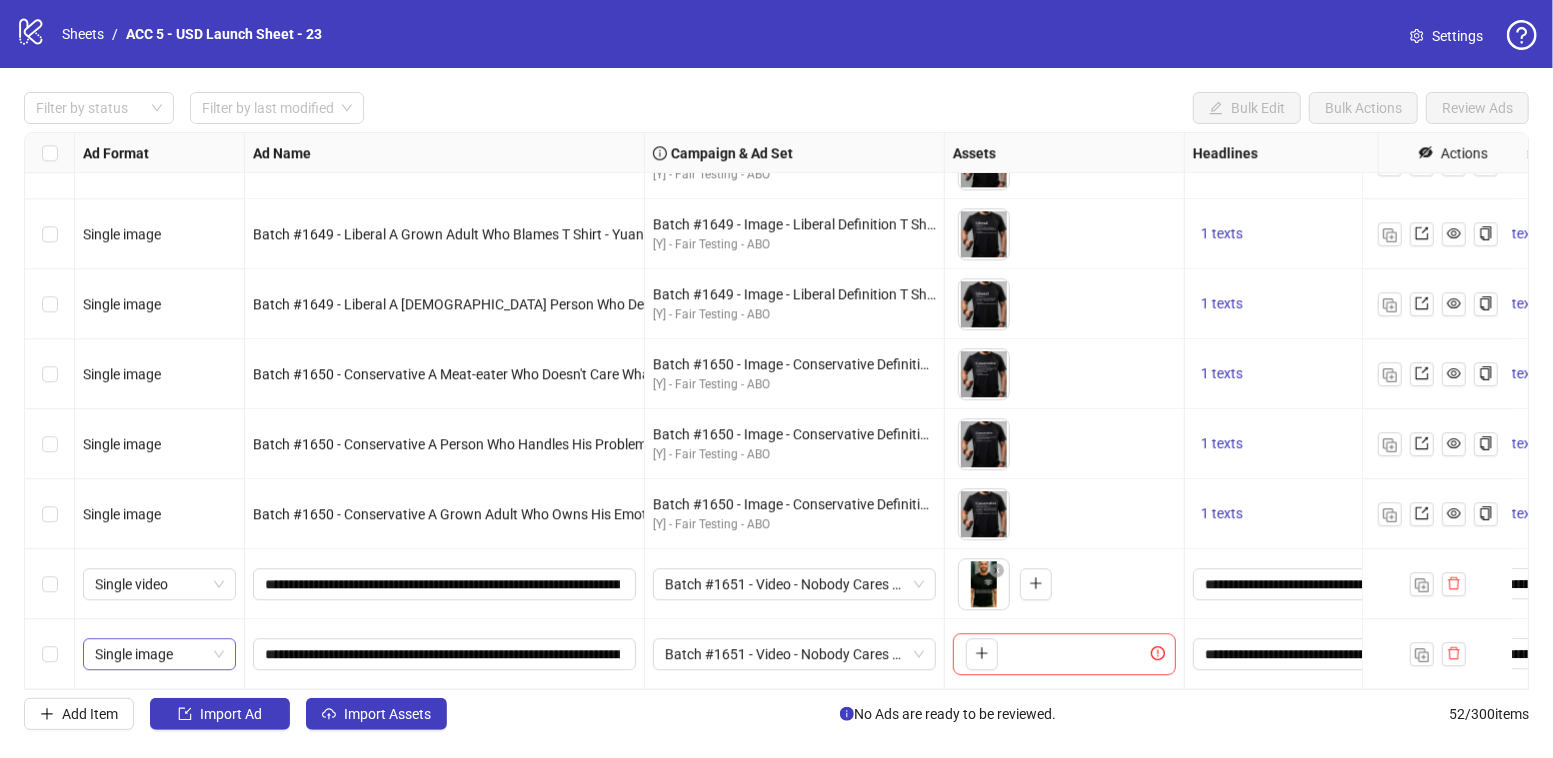 click on "Single image" at bounding box center (159, 654) 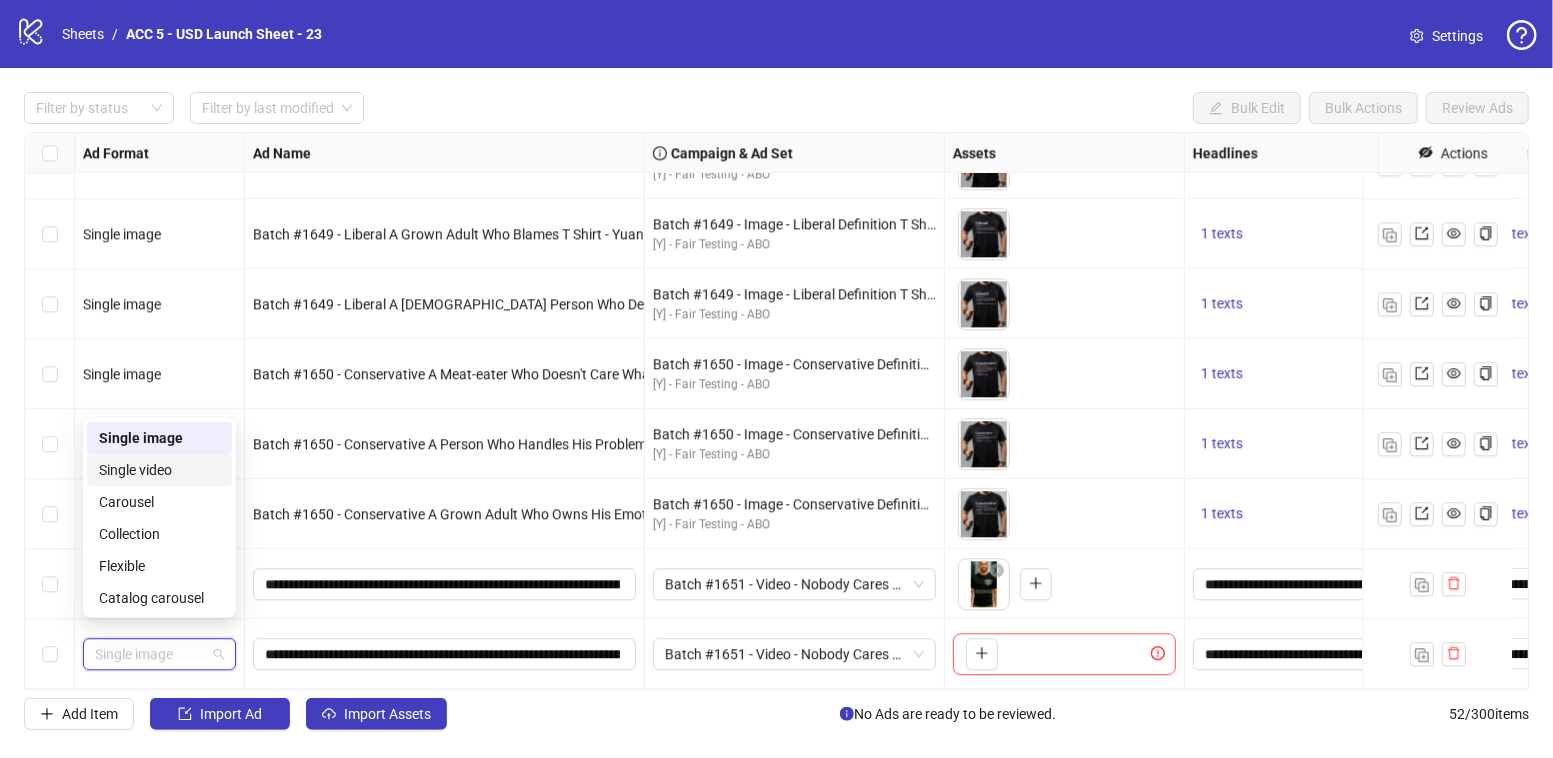 click on "Single video" at bounding box center (159, 470) 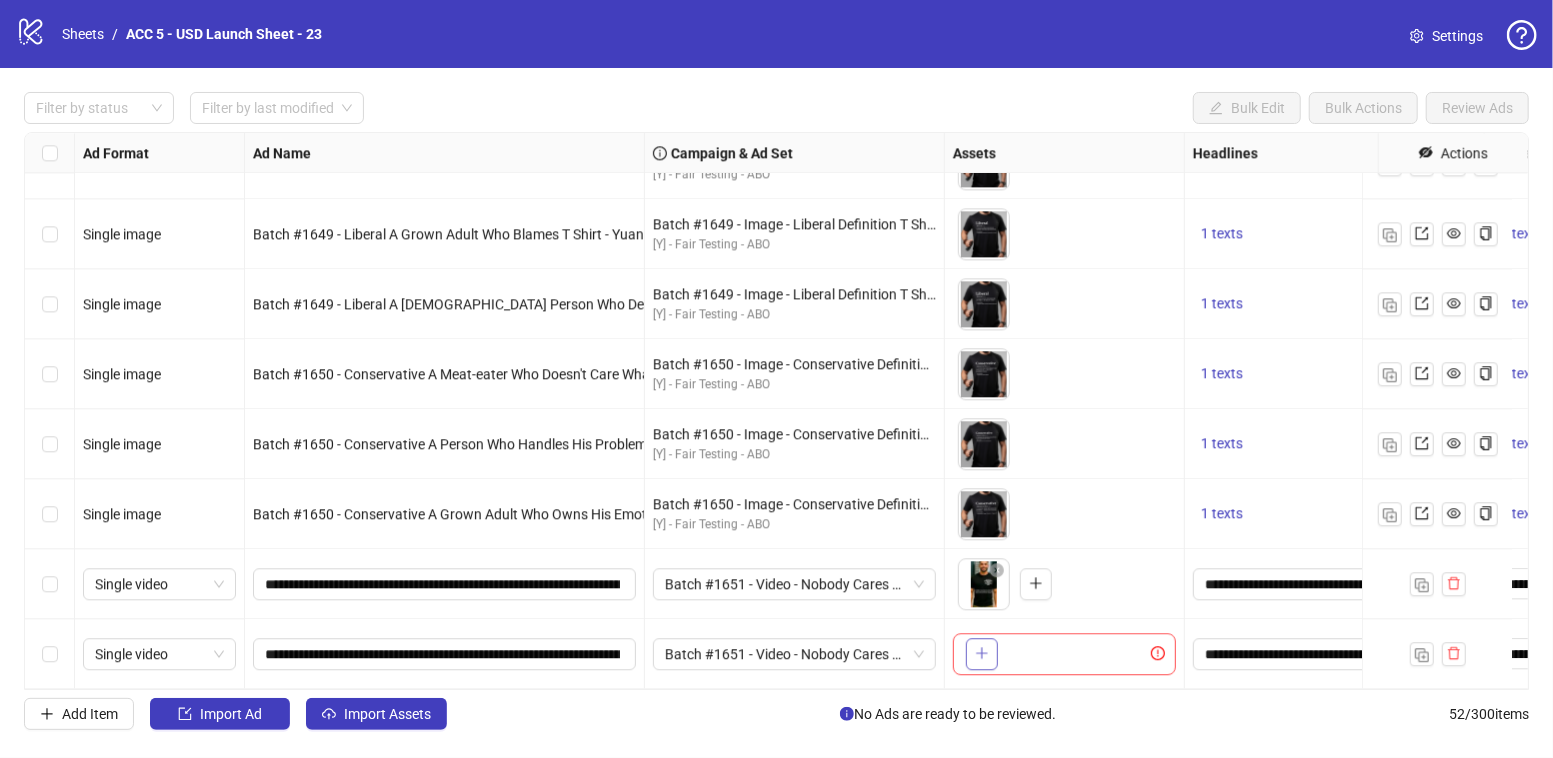 click 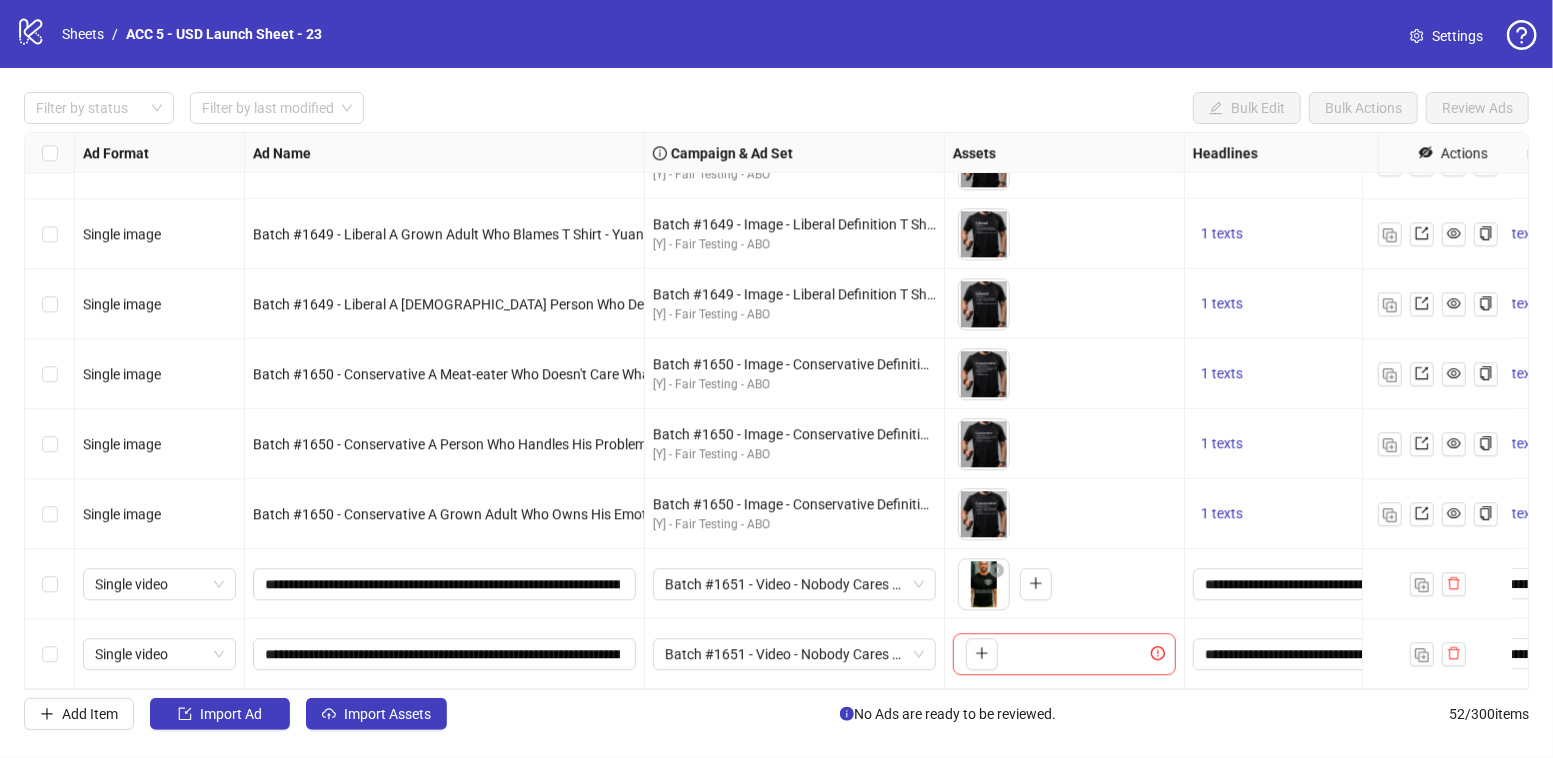 scroll, scrollTop: 3140, scrollLeft: 428, axis: both 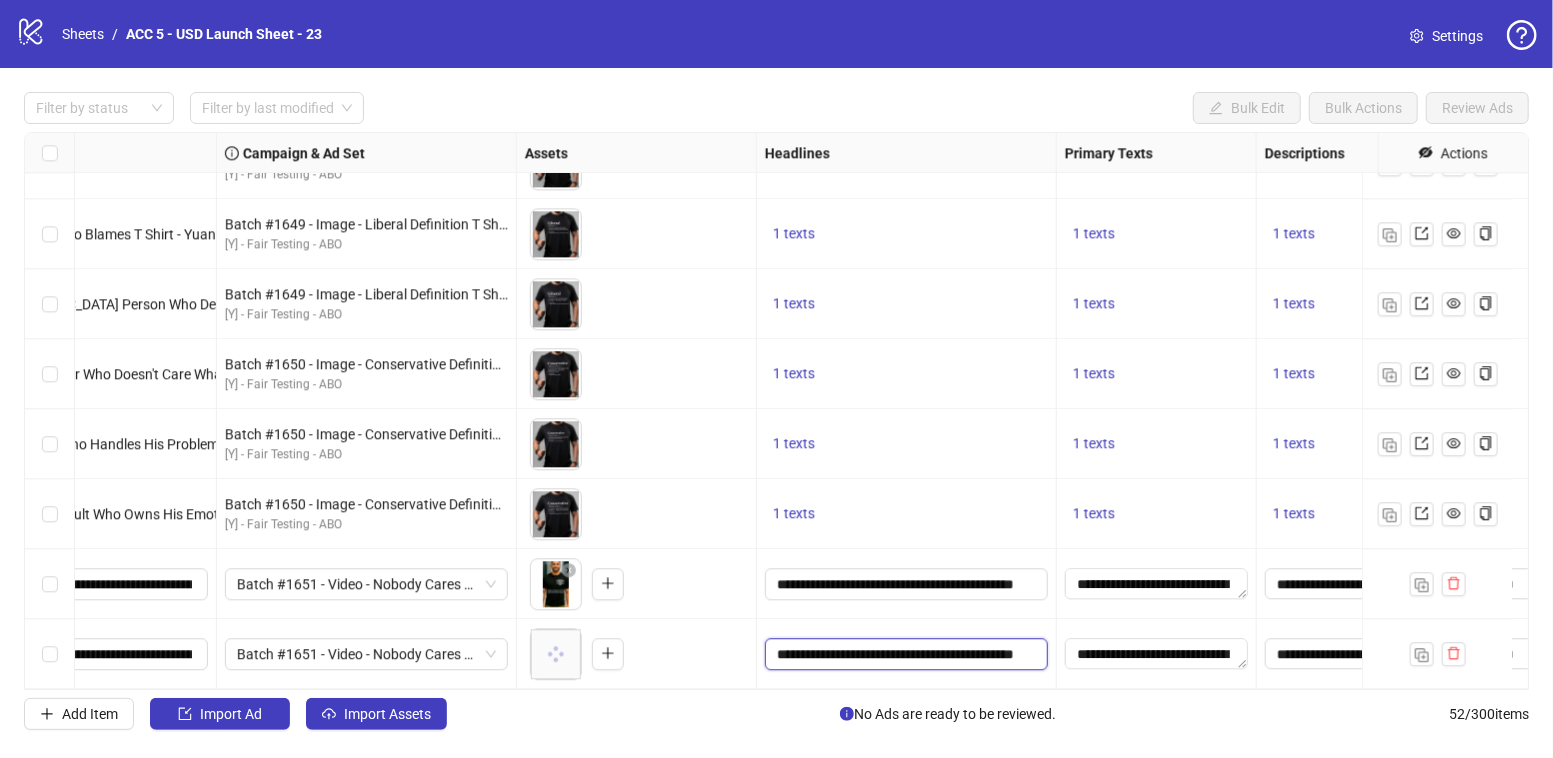 drag, startPoint x: 864, startPoint y: 635, endPoint x: 902, endPoint y: 639, distance: 38.209946 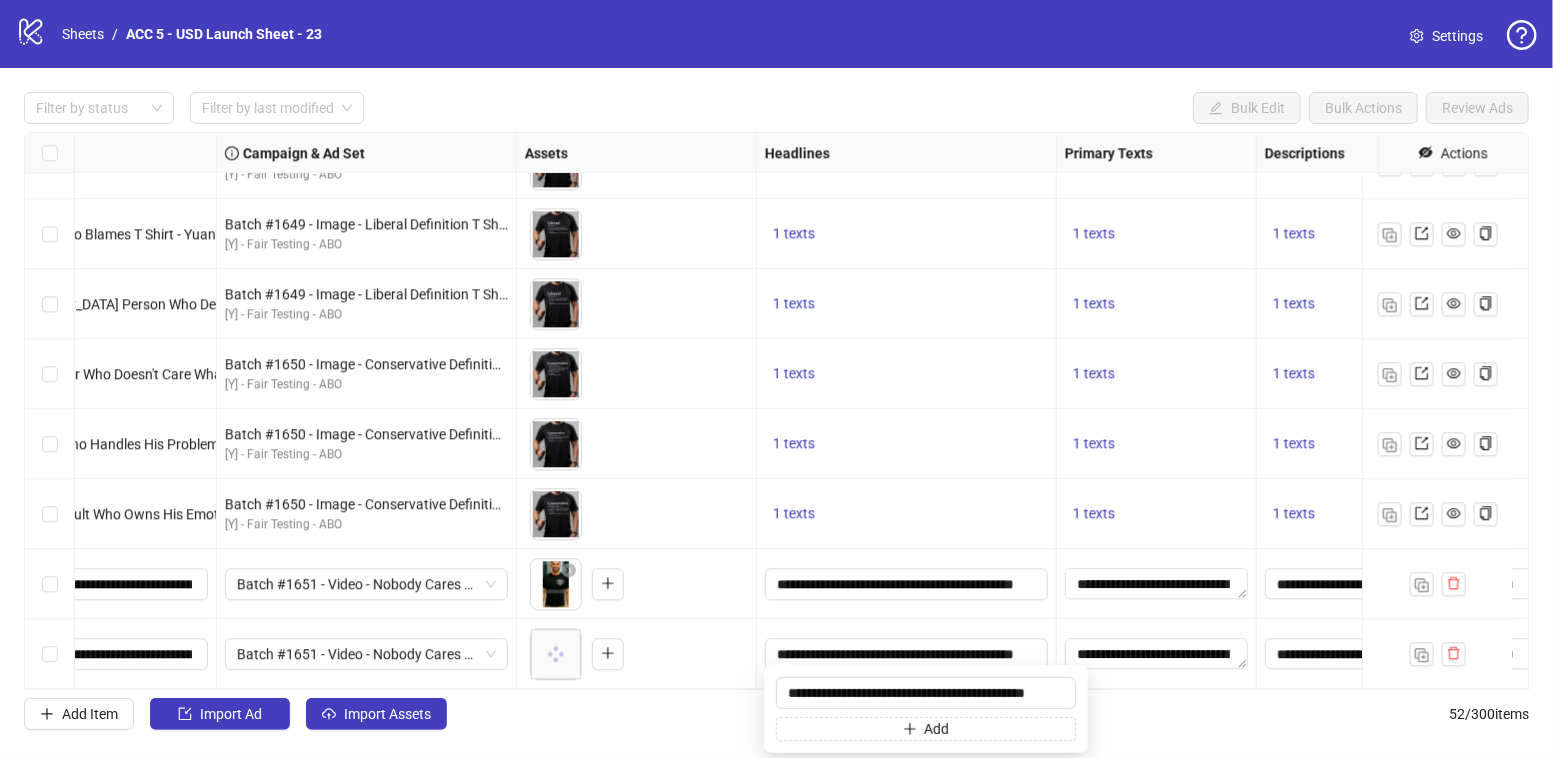scroll, scrollTop: 0, scrollLeft: 3, axis: horizontal 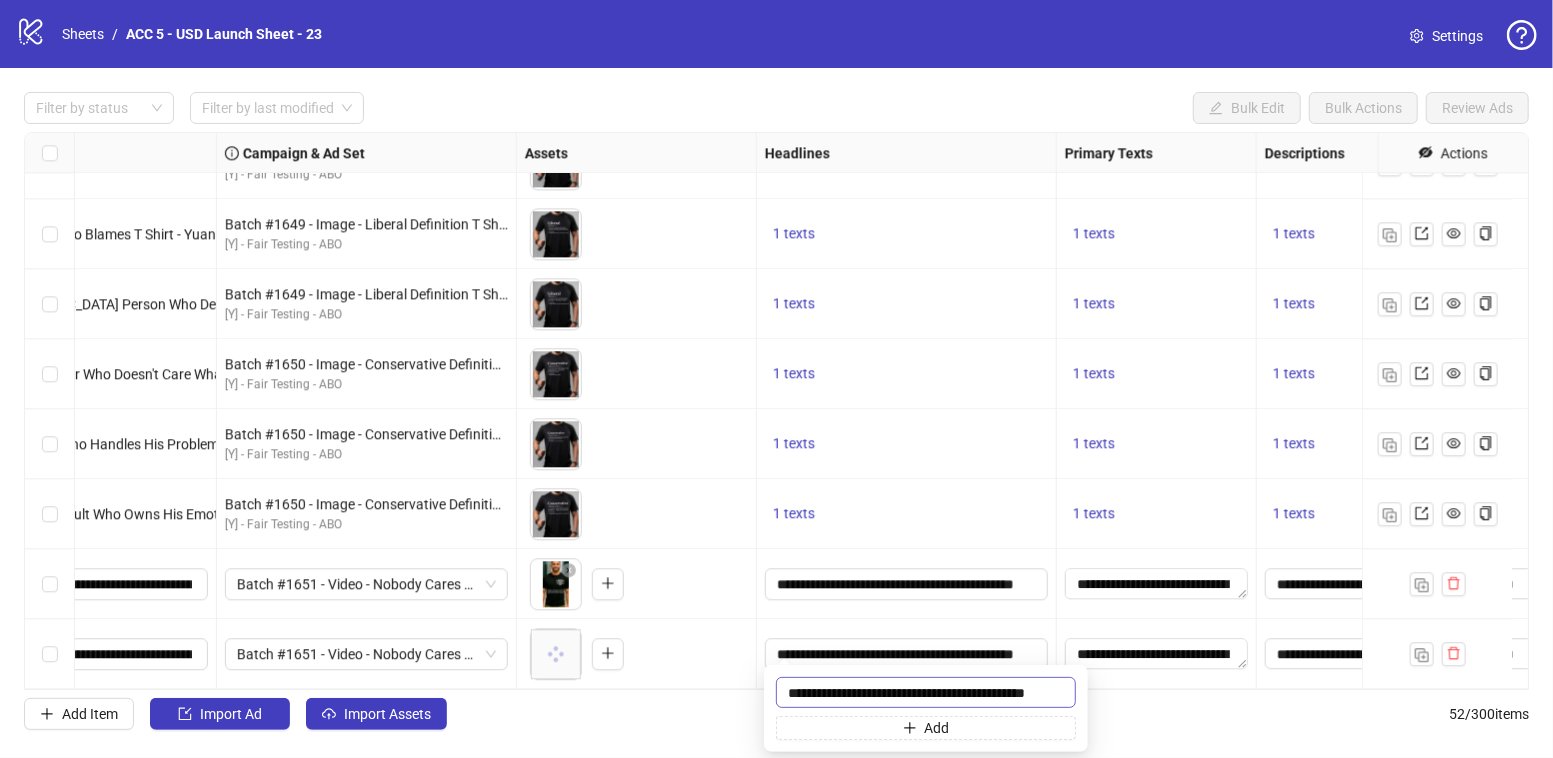 drag, startPoint x: 912, startPoint y: 690, endPoint x: 872, endPoint y: 688, distance: 40.04997 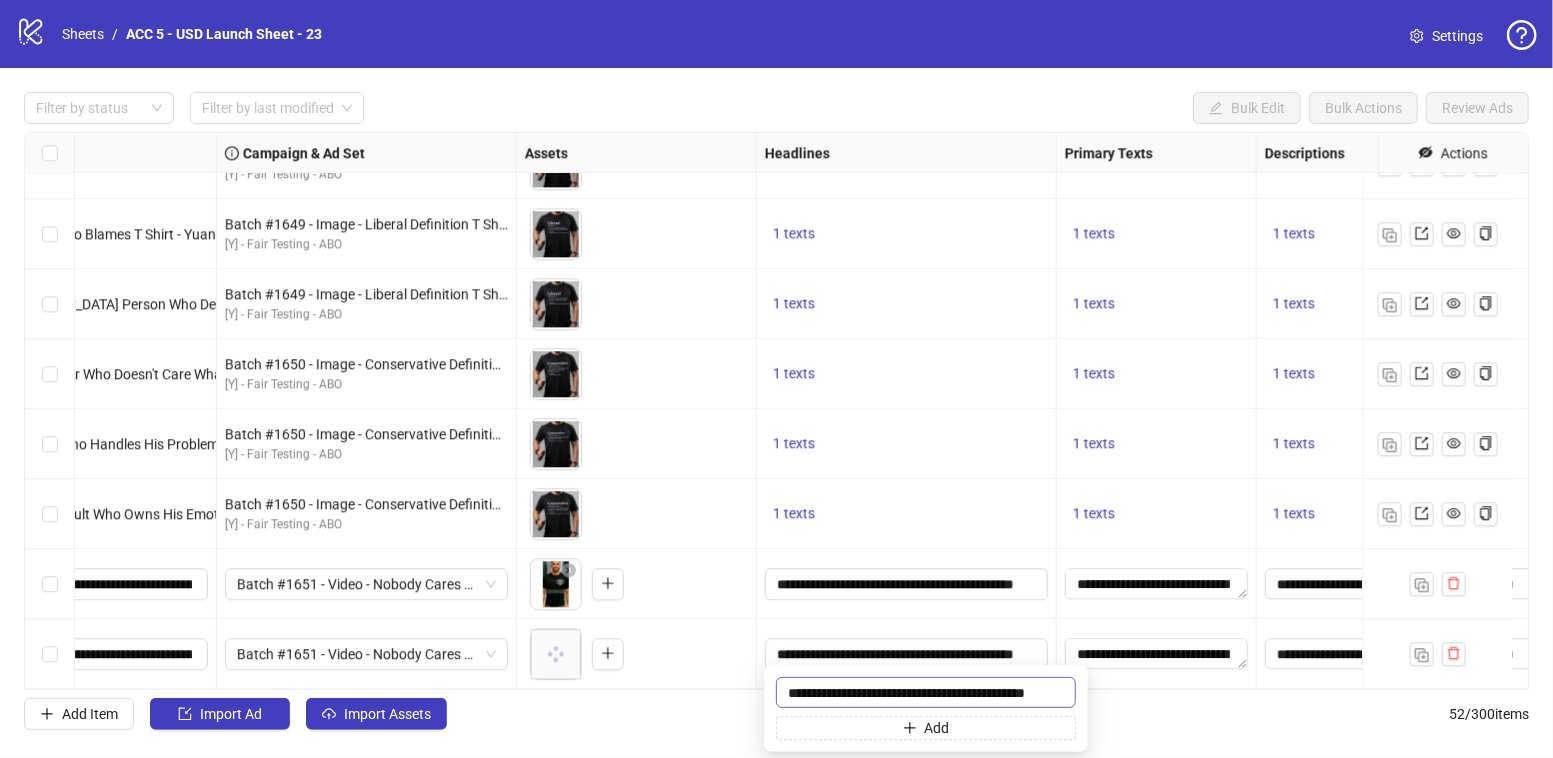click on "**********" at bounding box center (926, 692) 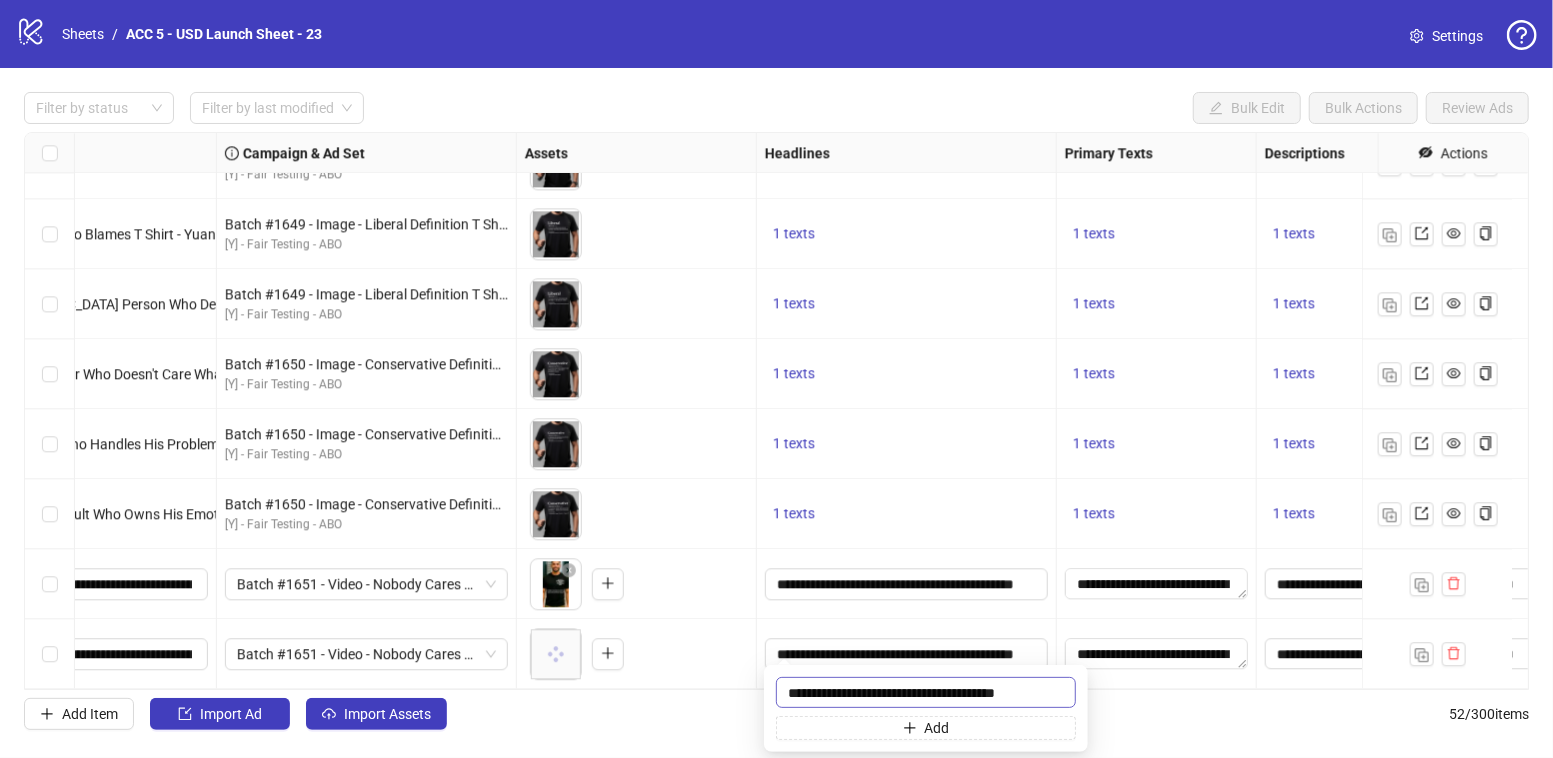 scroll, scrollTop: 0, scrollLeft: 0, axis: both 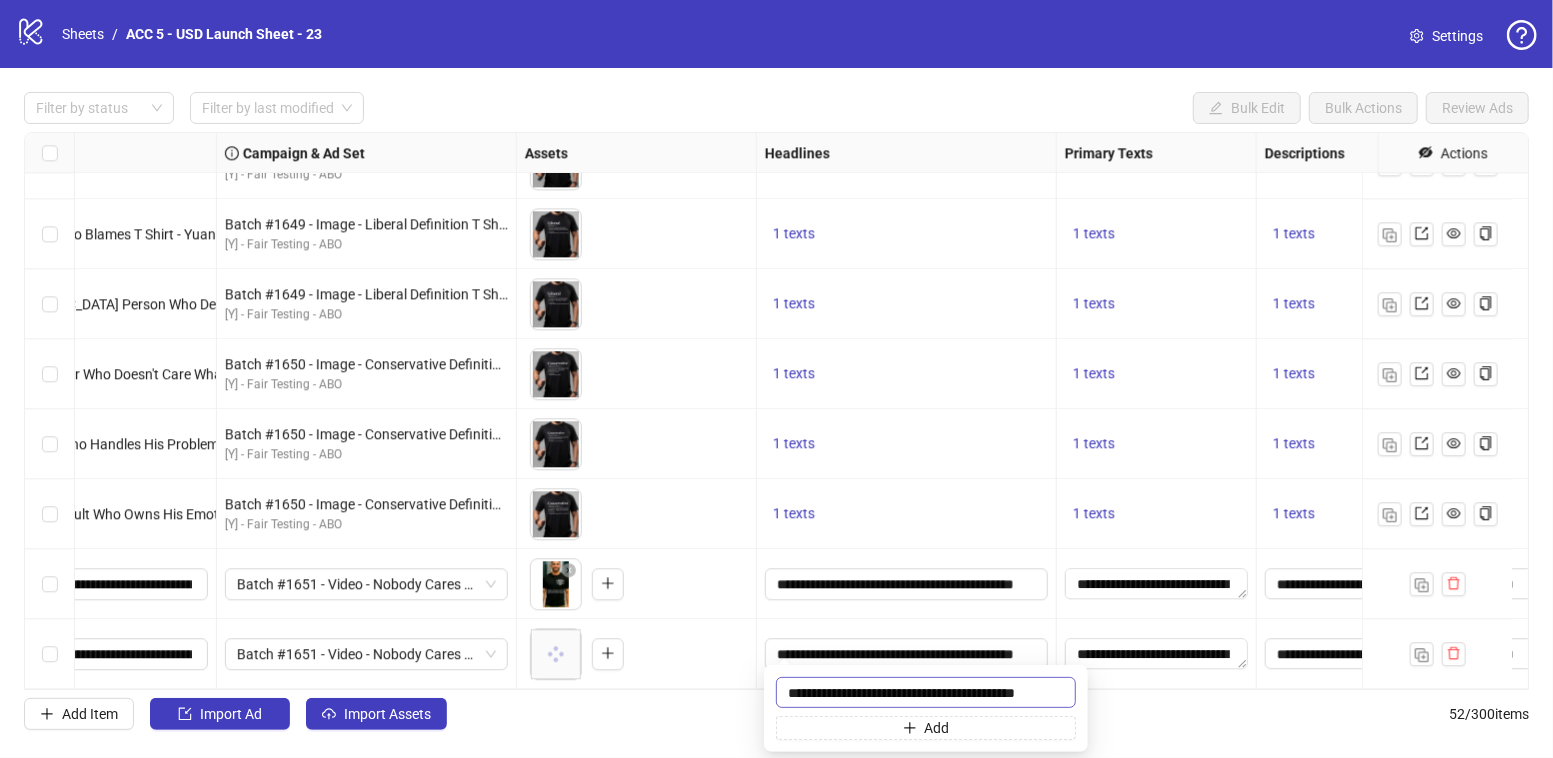 type on "**********" 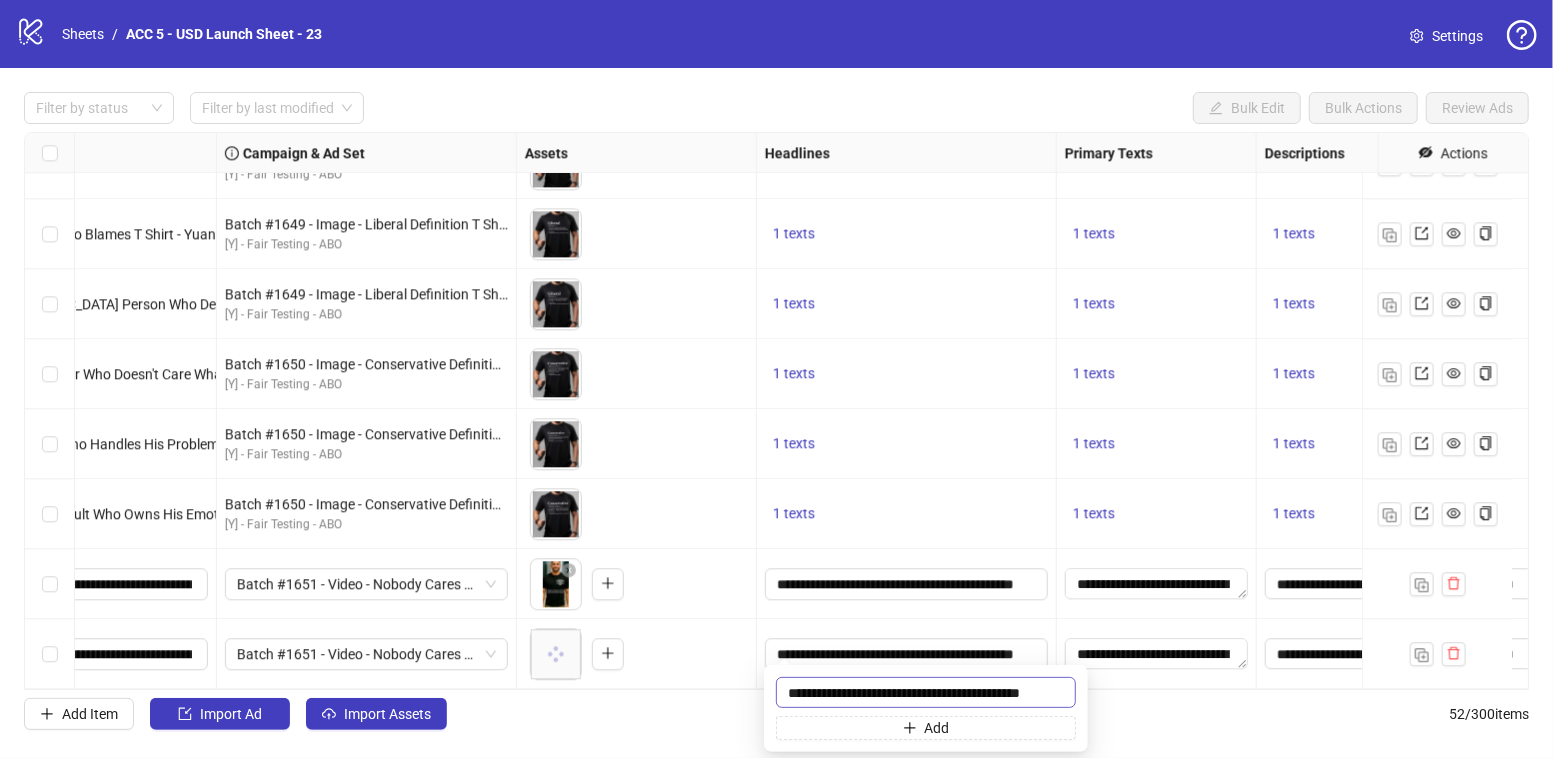 scroll, scrollTop: 0, scrollLeft: 8, axis: horizontal 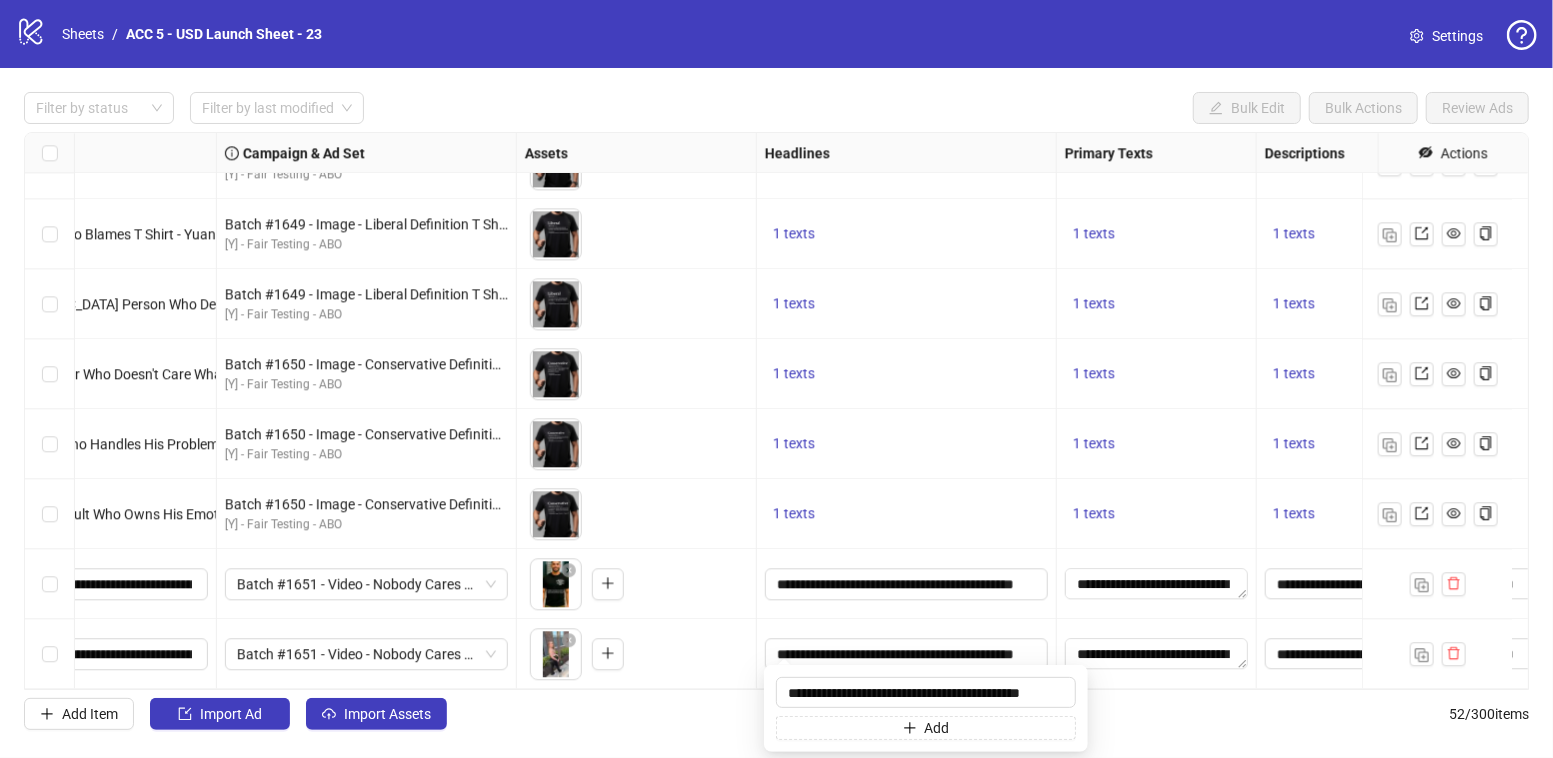 click on "1 texts" at bounding box center [907, 374] 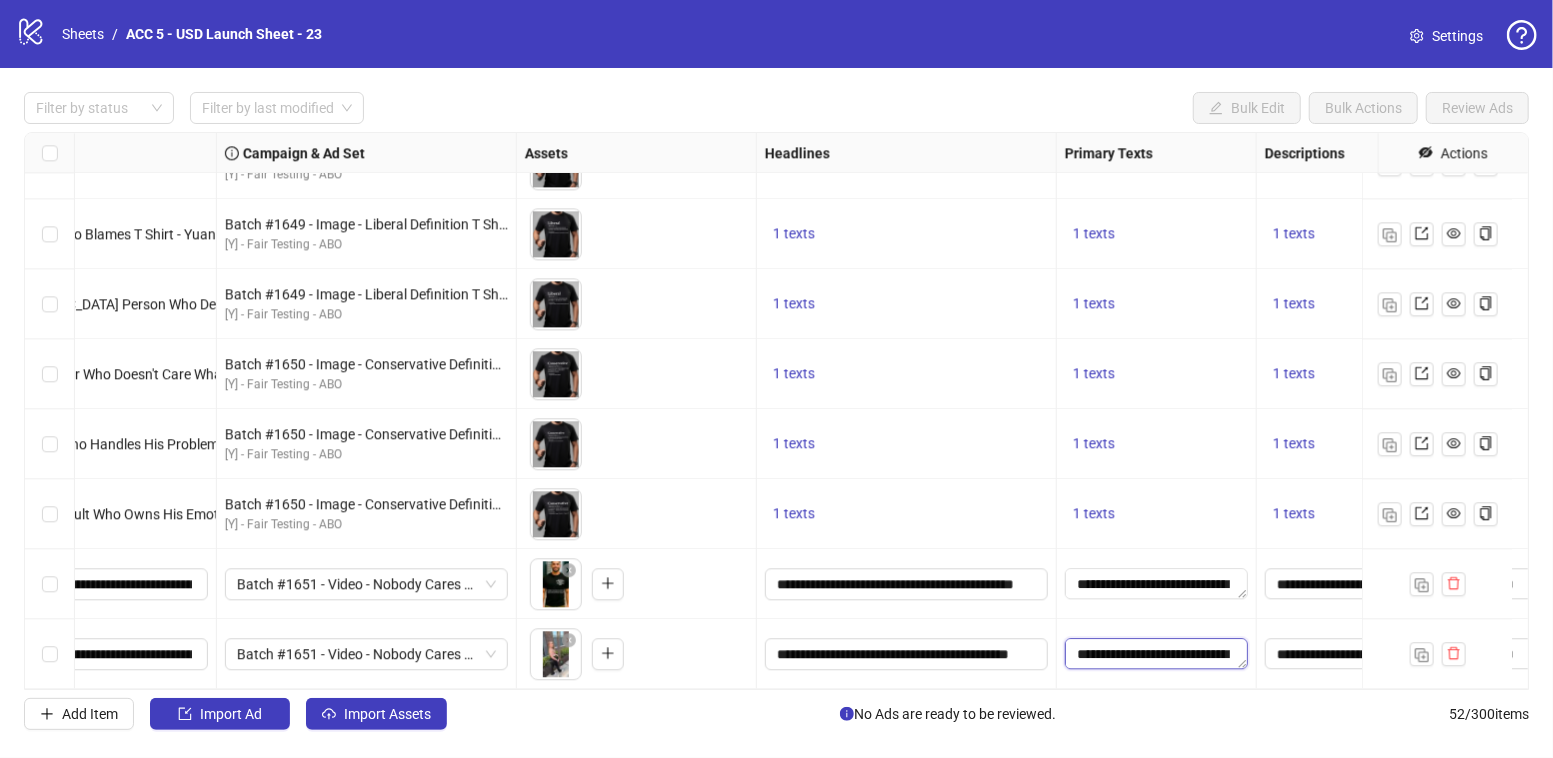 click on "**********" at bounding box center [1156, 654] 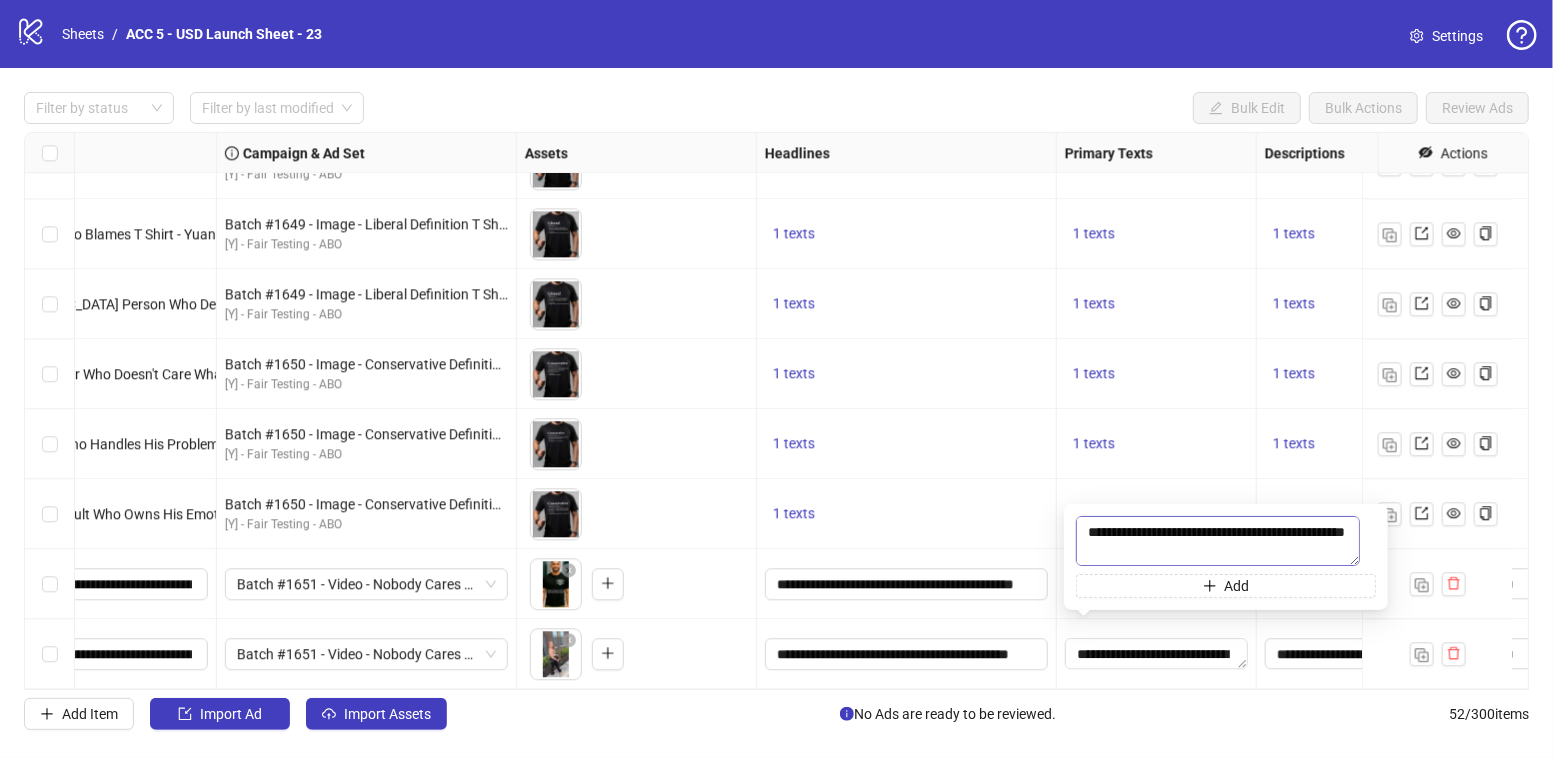 click on "**********" at bounding box center [1218, 541] 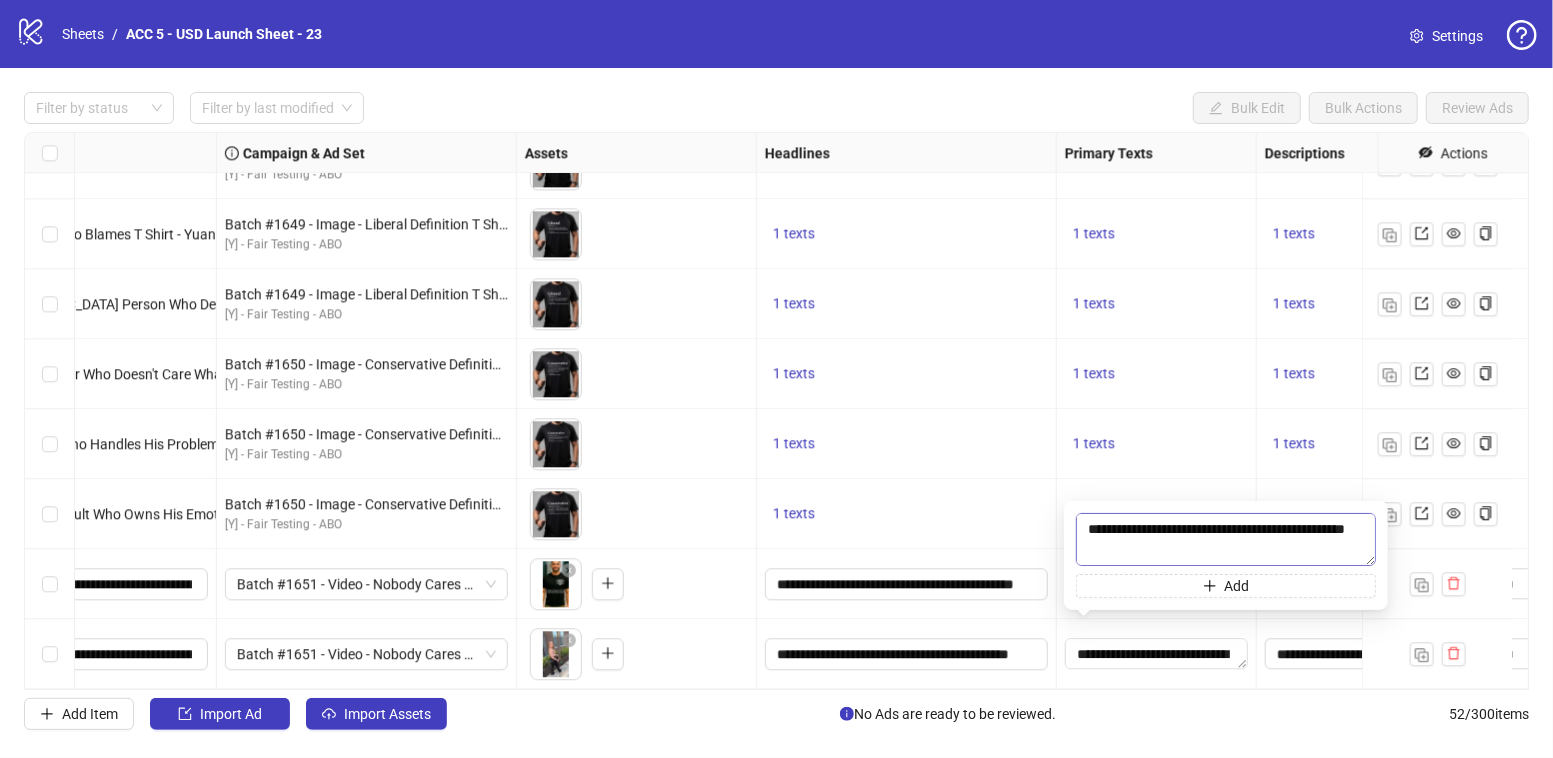 type on "**********" 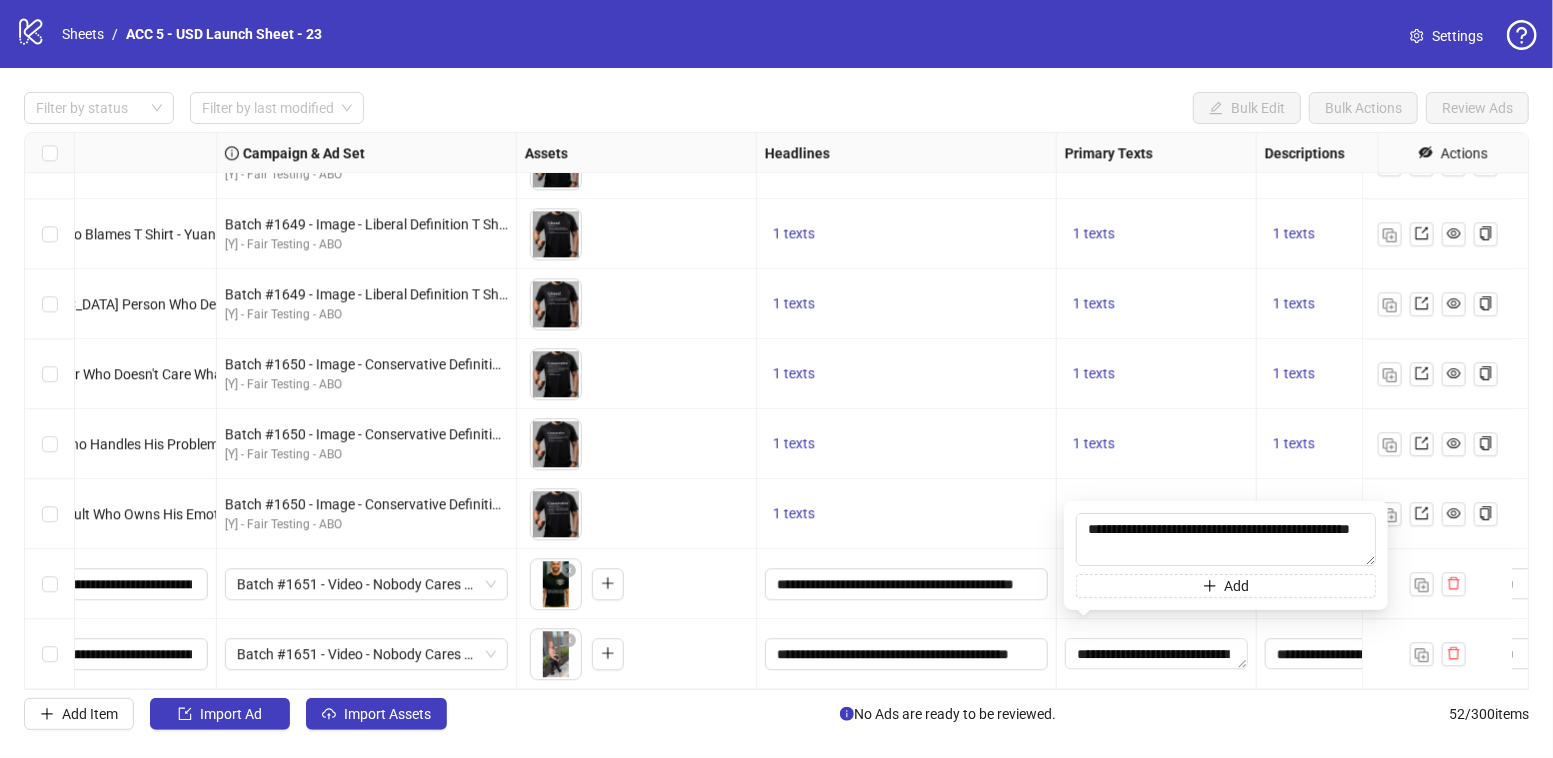 click on "1 texts" at bounding box center [1156, 374] 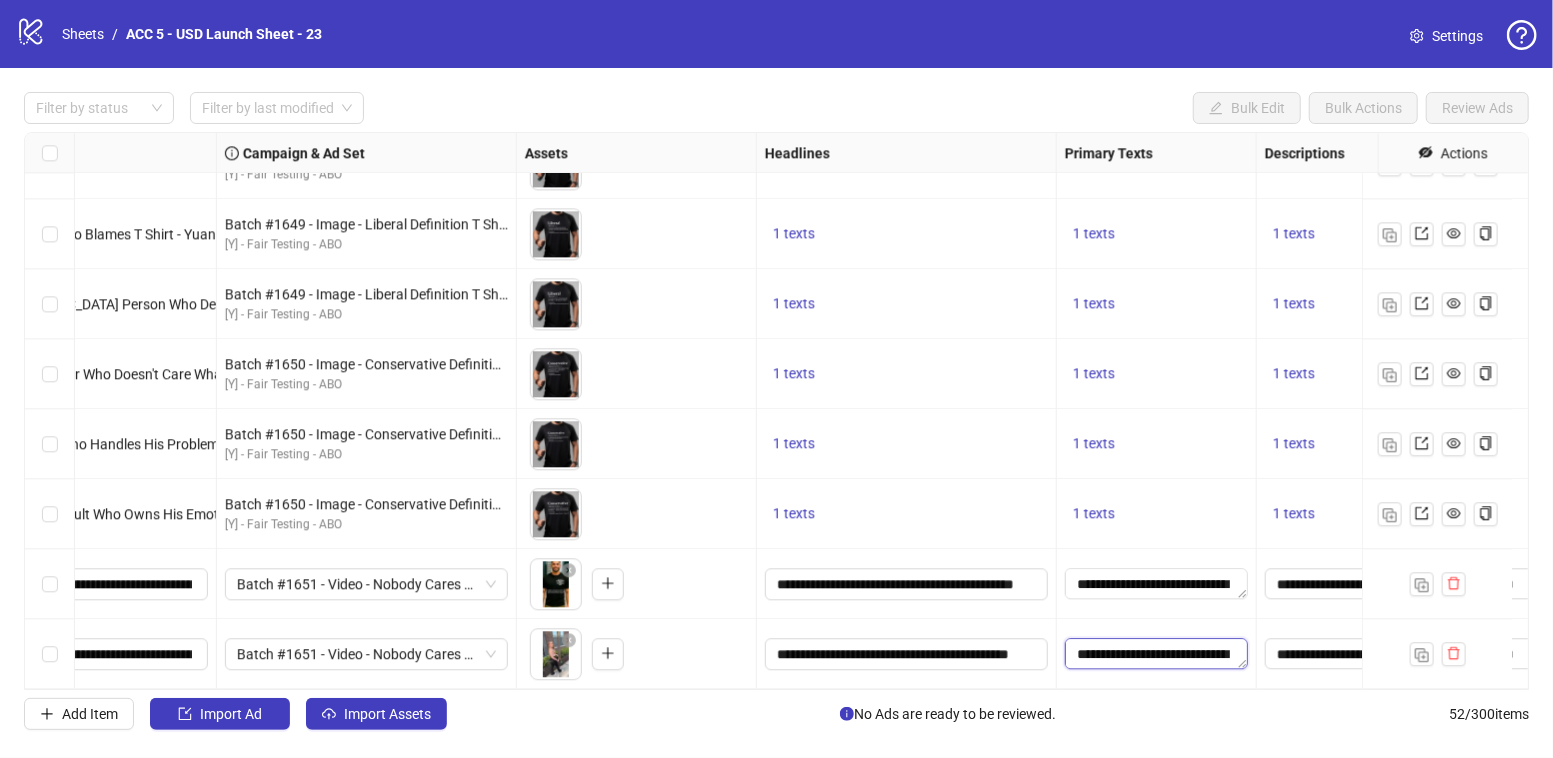 click on "**********" at bounding box center [1156, 654] 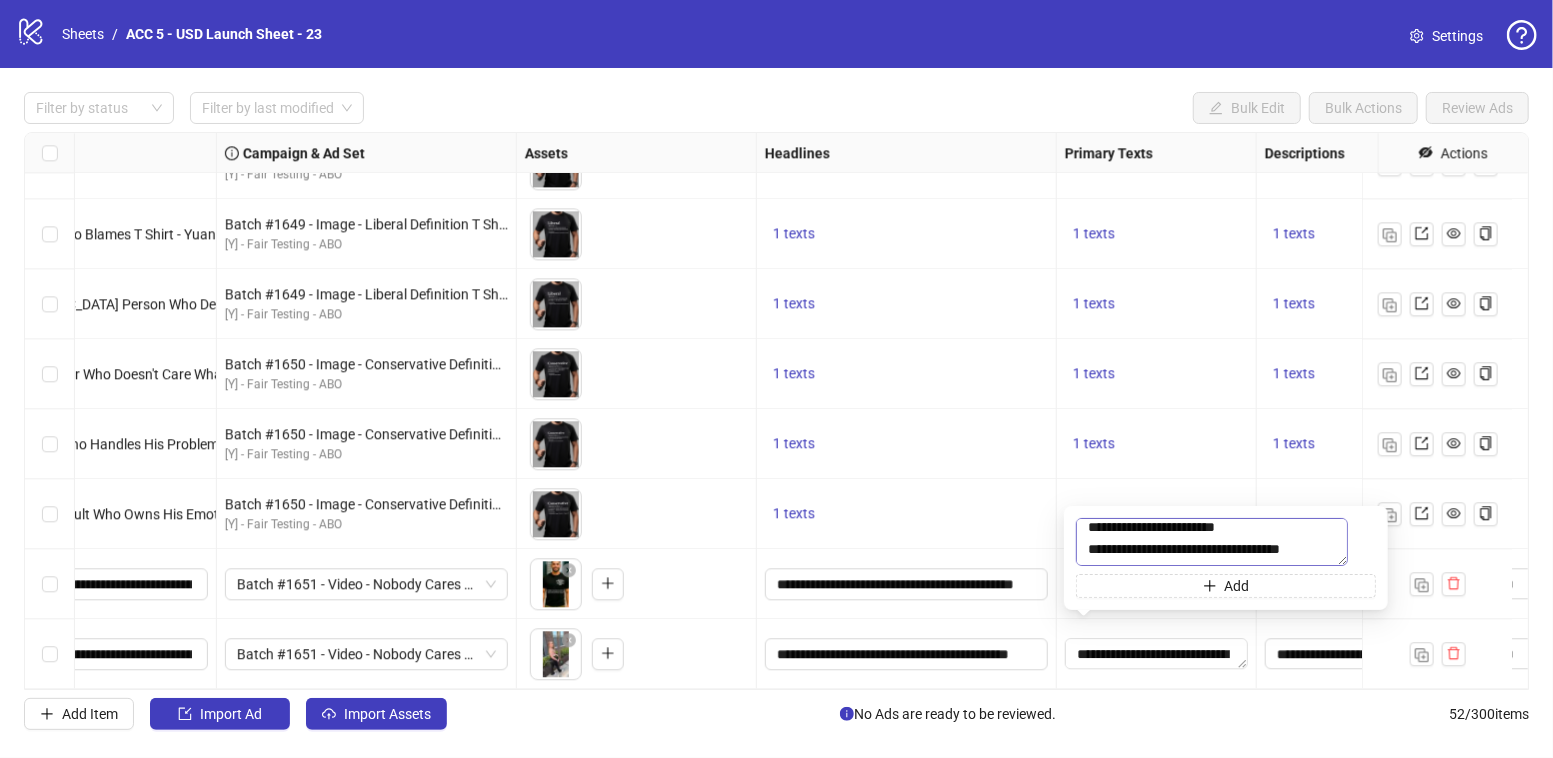 scroll, scrollTop: 126, scrollLeft: 0, axis: vertical 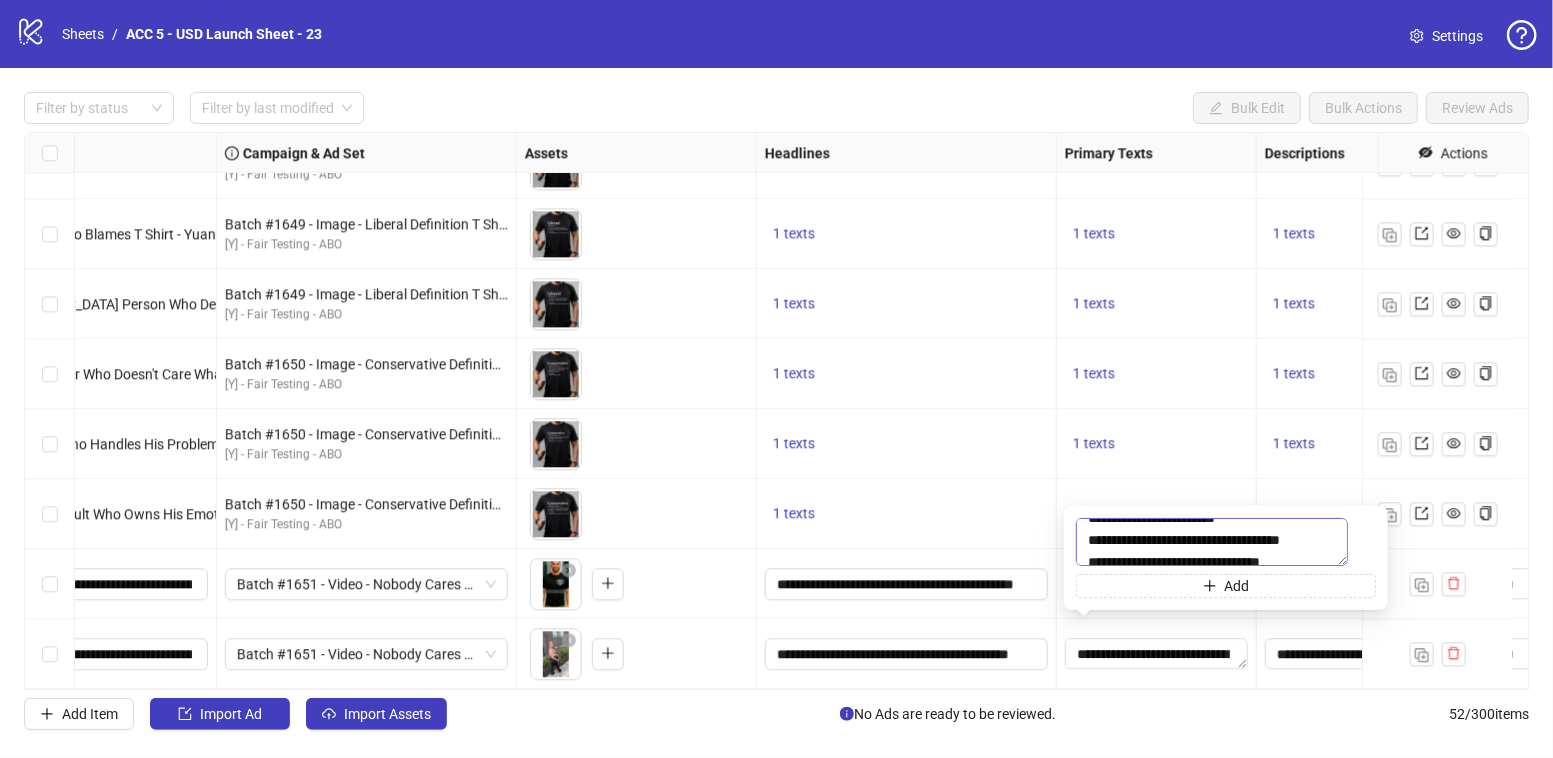 click on "**********" at bounding box center [1212, 542] 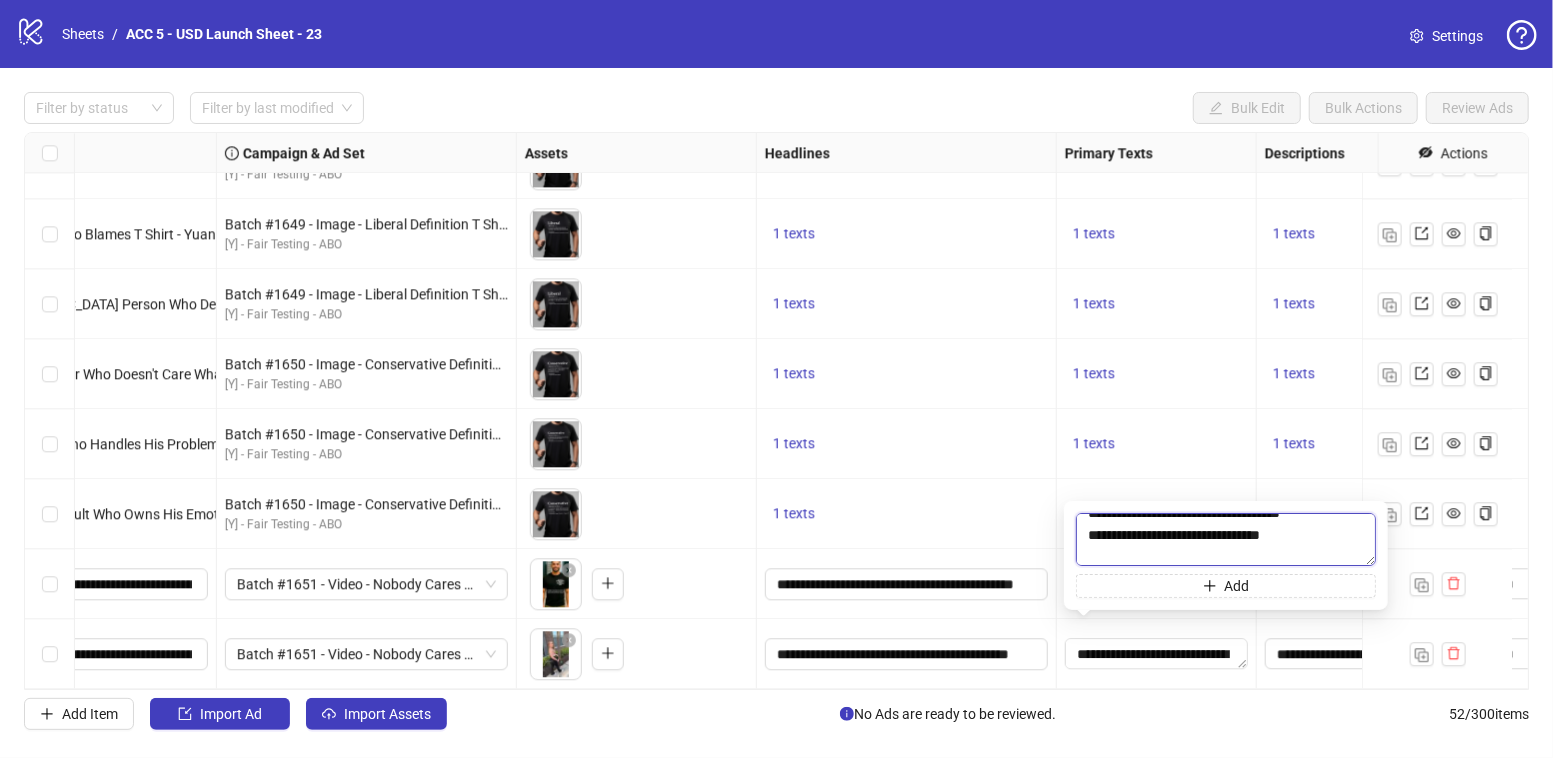 type on "**********" 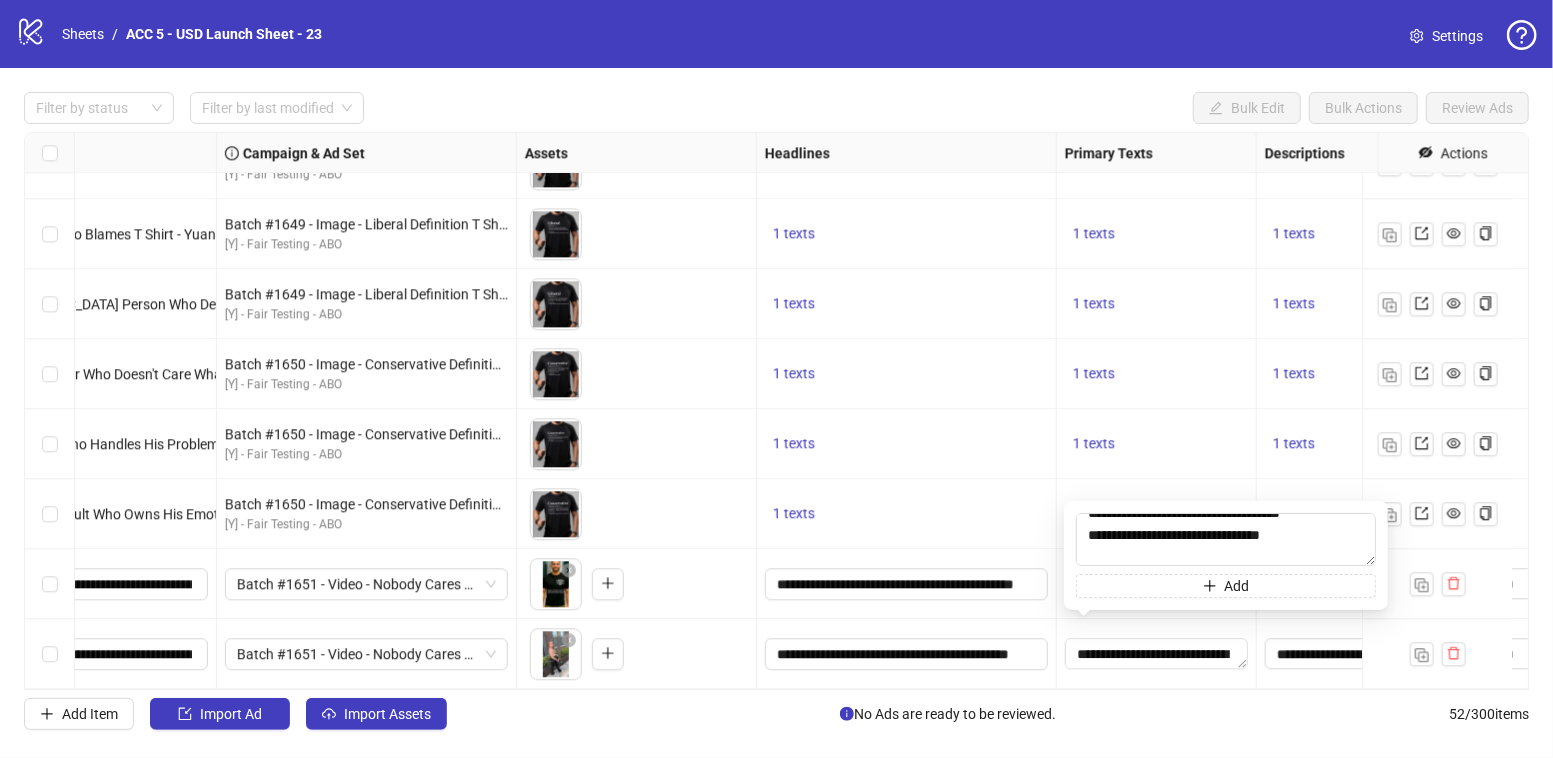 click on "1 texts" at bounding box center (1157, 444) 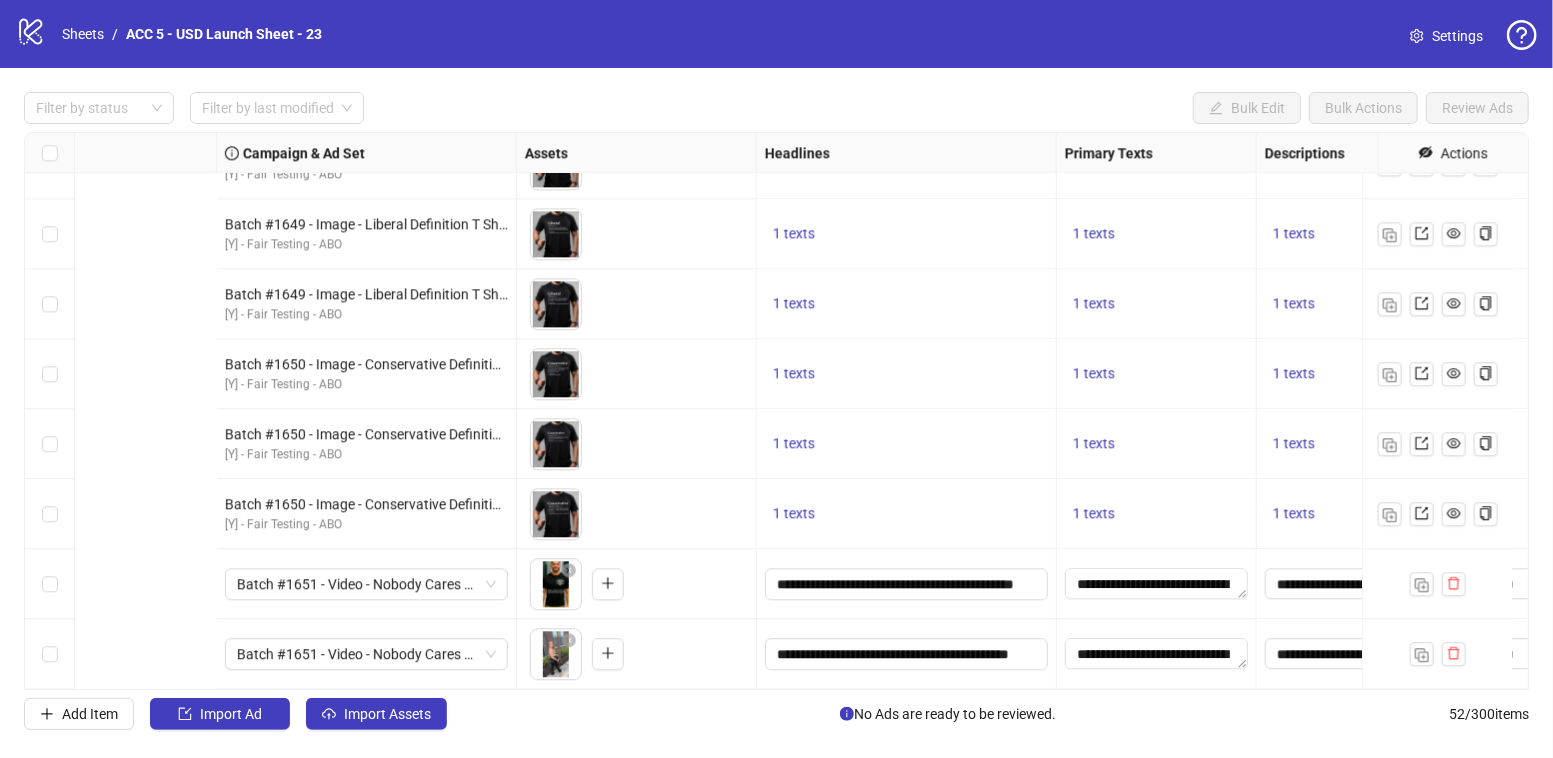 scroll, scrollTop: 3140, scrollLeft: 930, axis: both 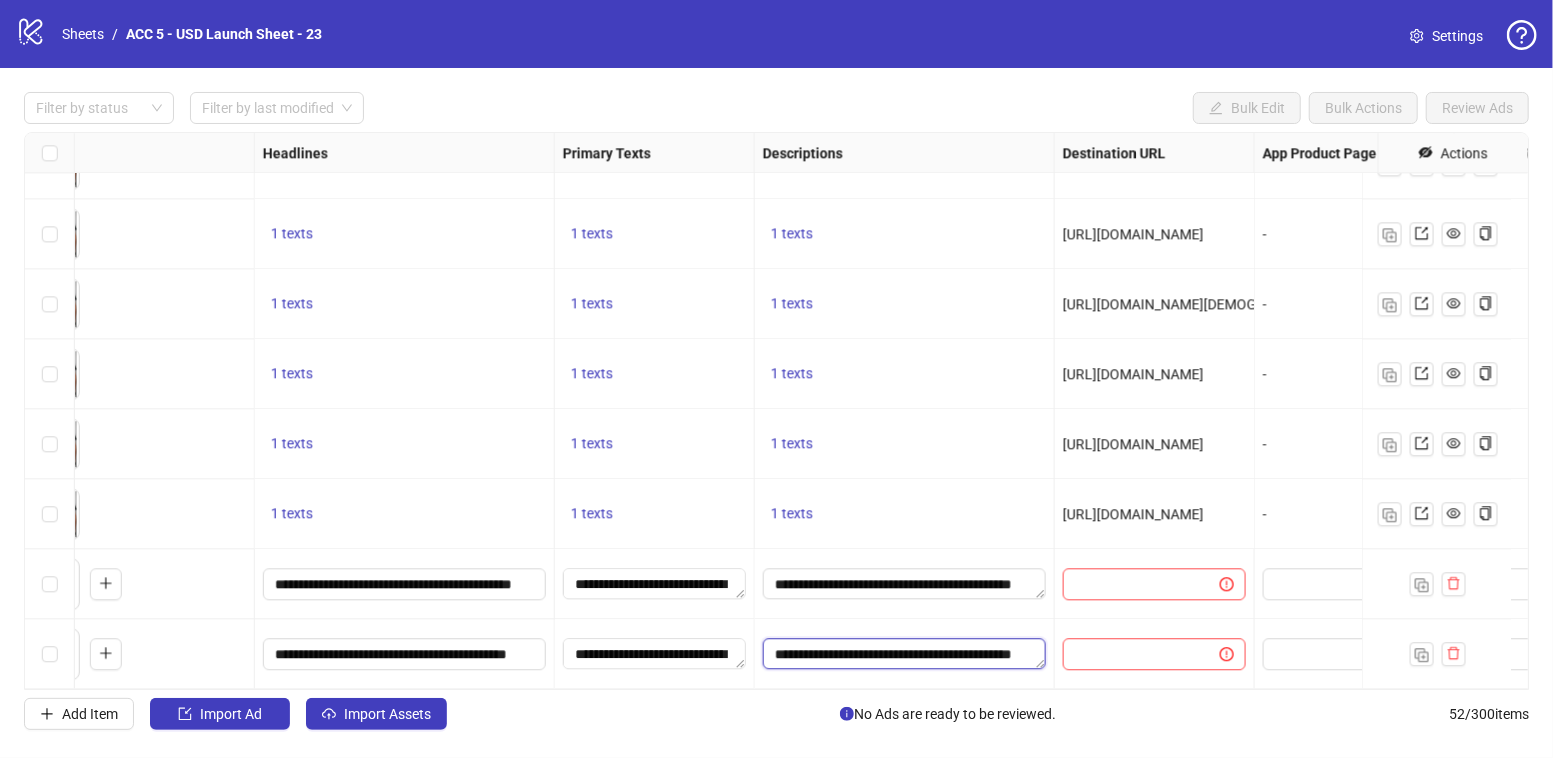 click on "**********" at bounding box center (904, 654) 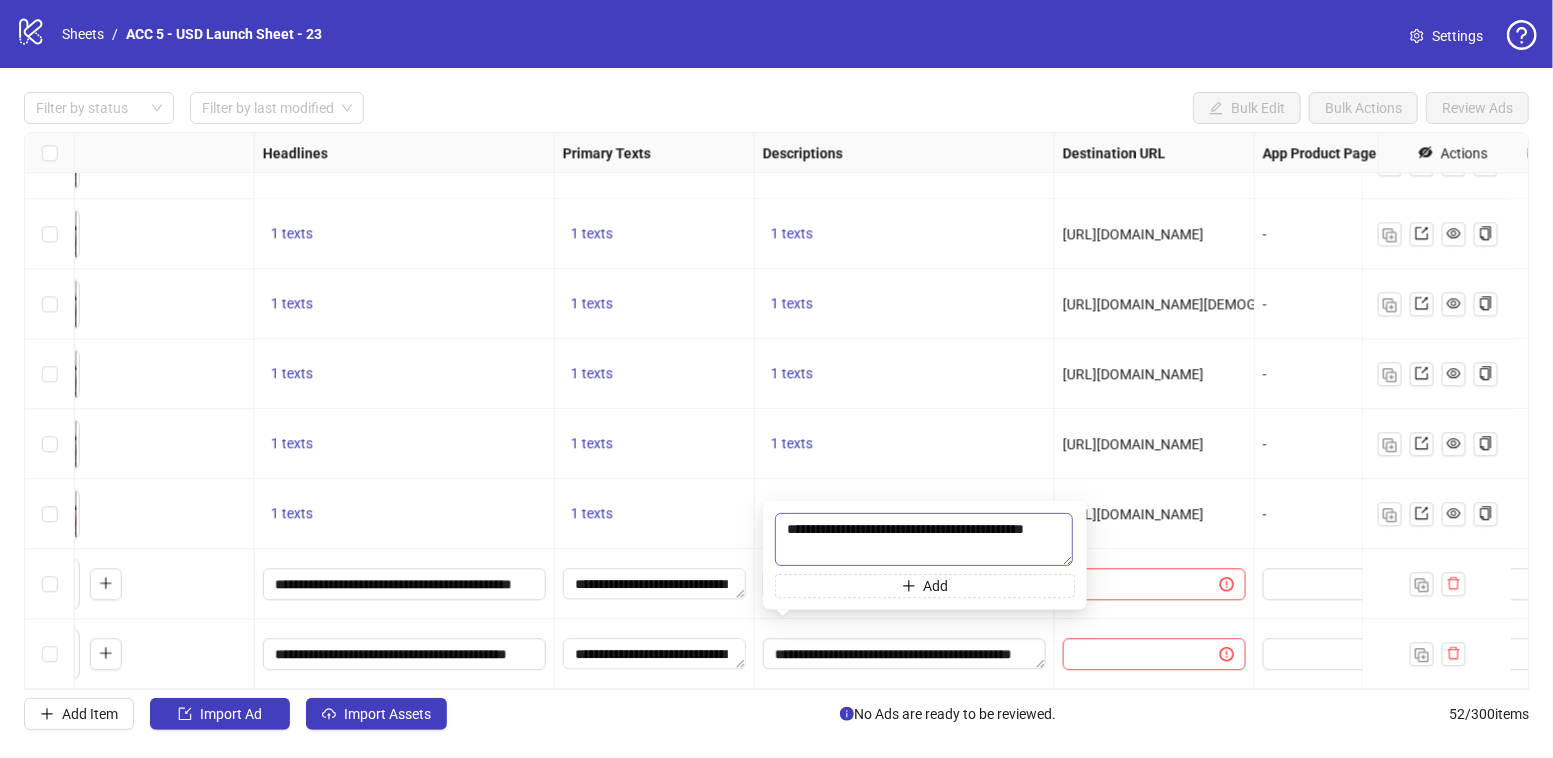 drag, startPoint x: 1033, startPoint y: 528, endPoint x: 816, endPoint y: 547, distance: 217.83022 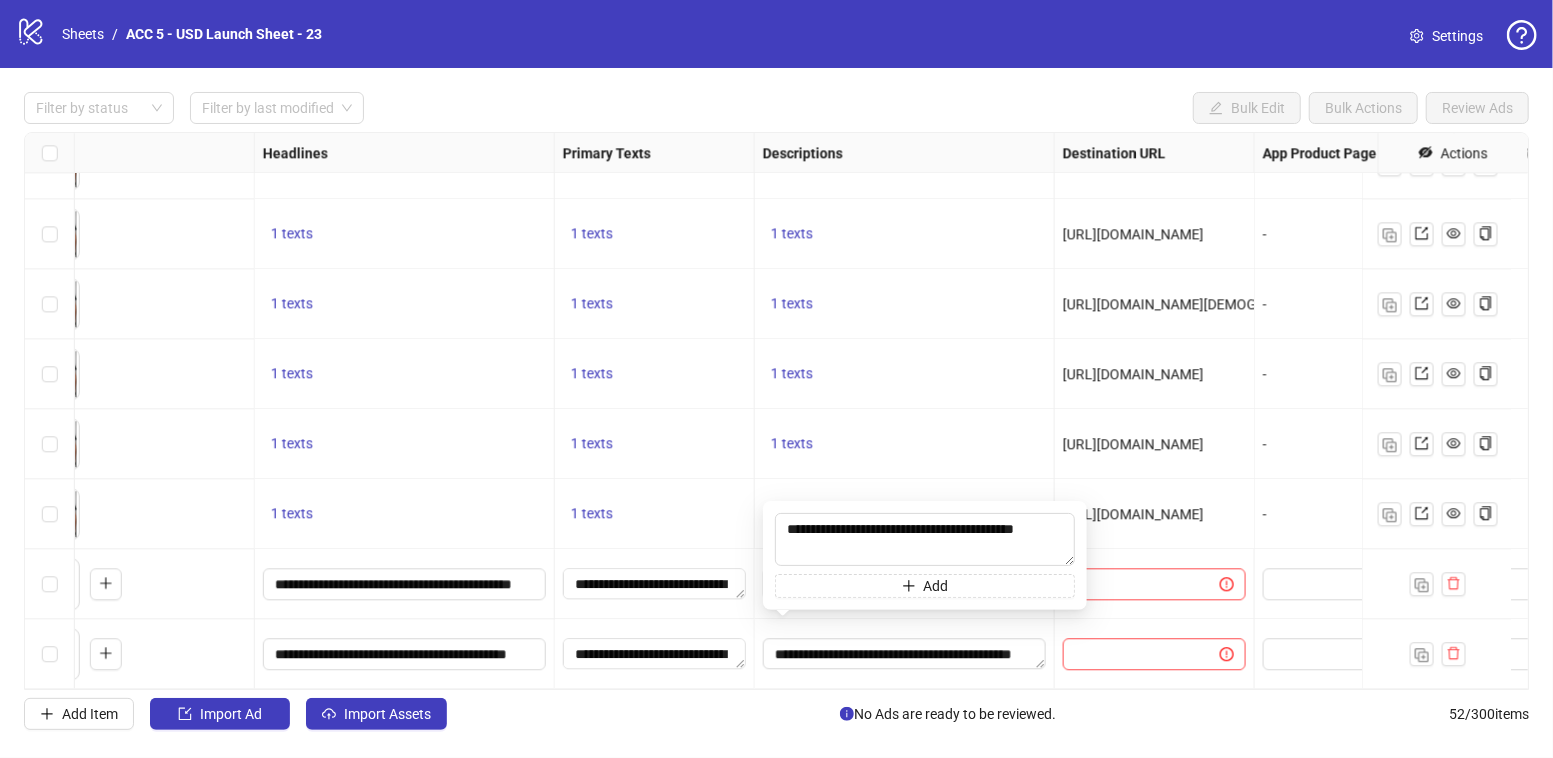 type on "**********" 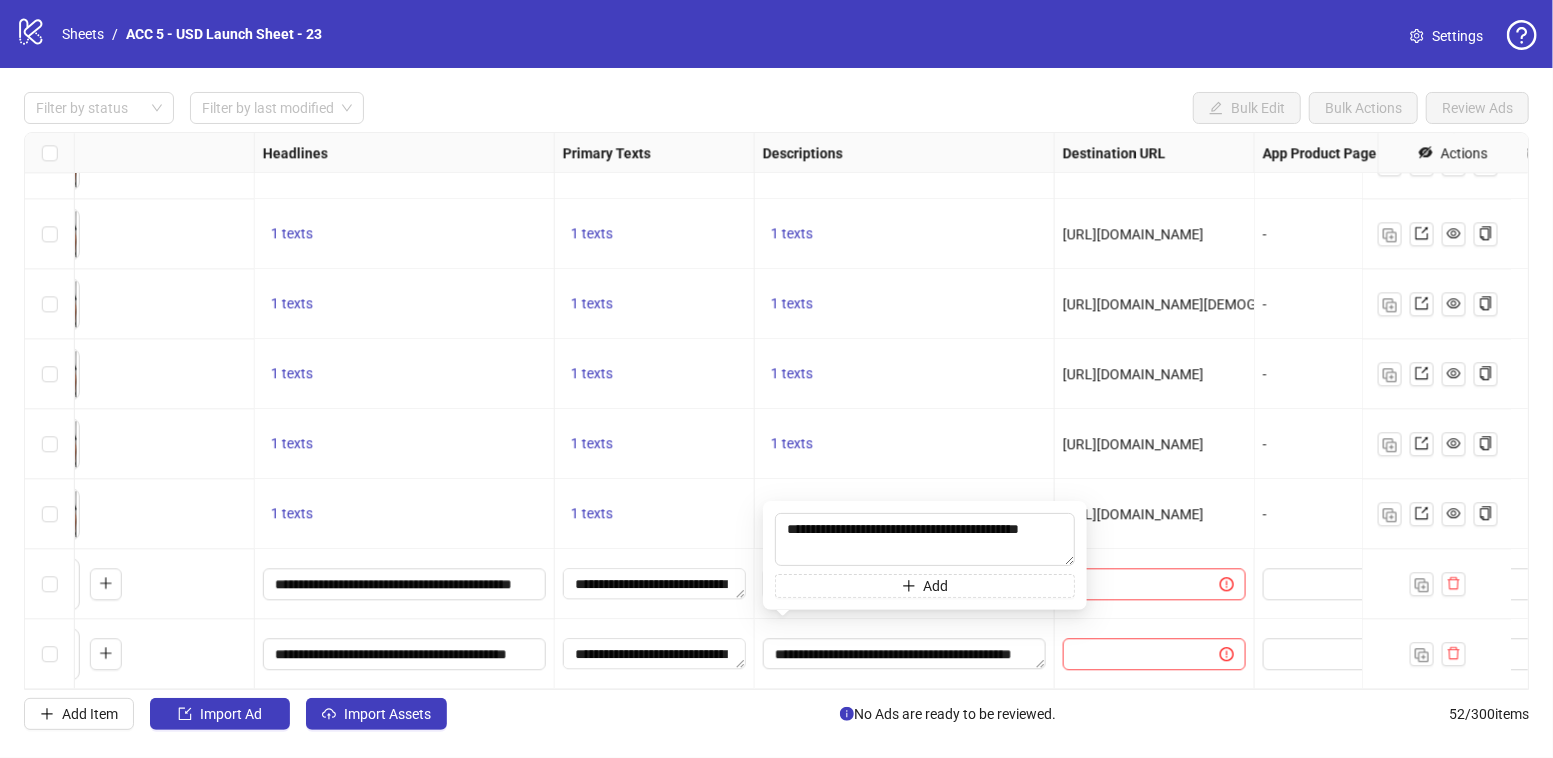 click on "1 texts" at bounding box center [905, 444] 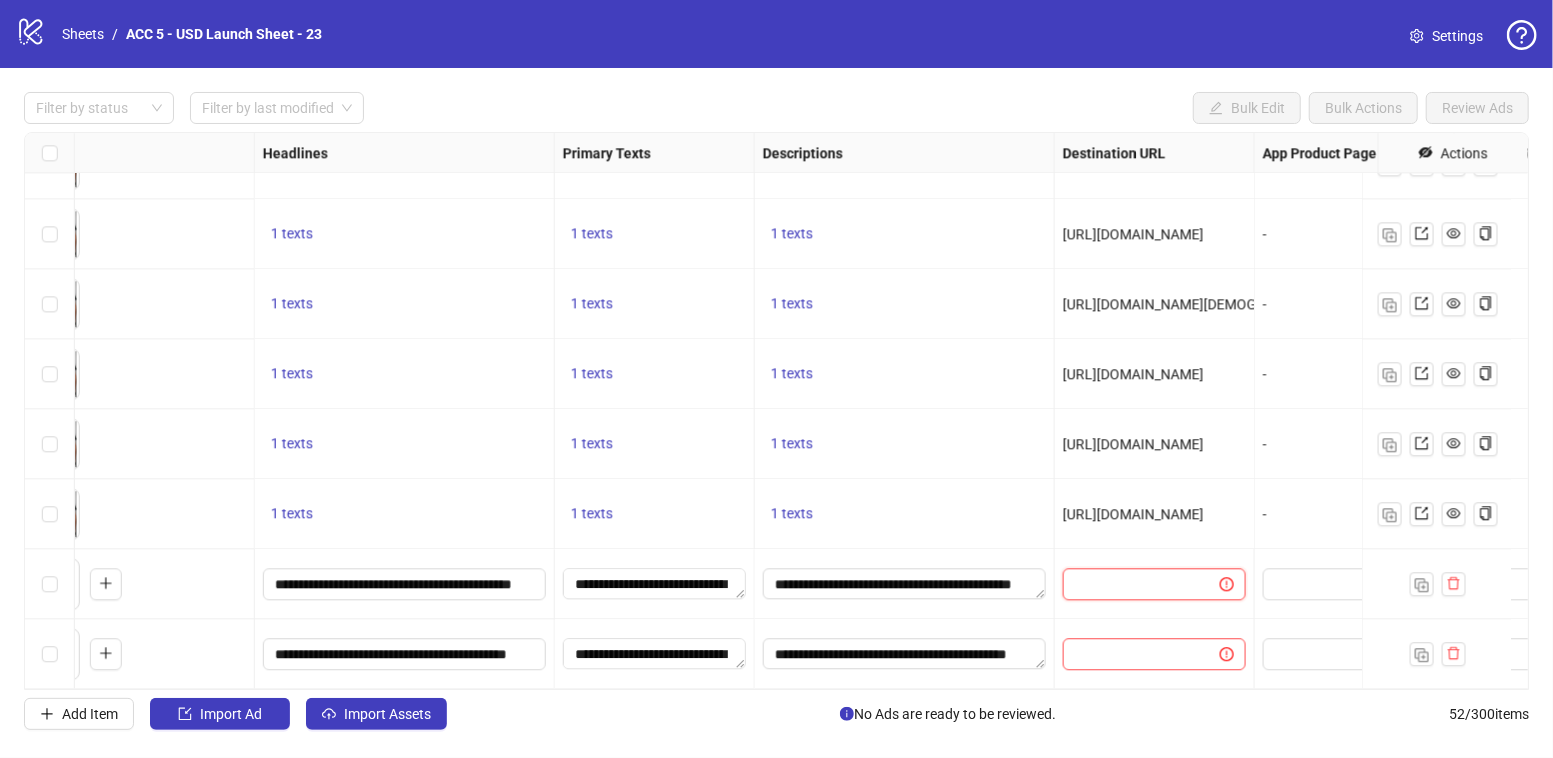 click at bounding box center (1133, 584) 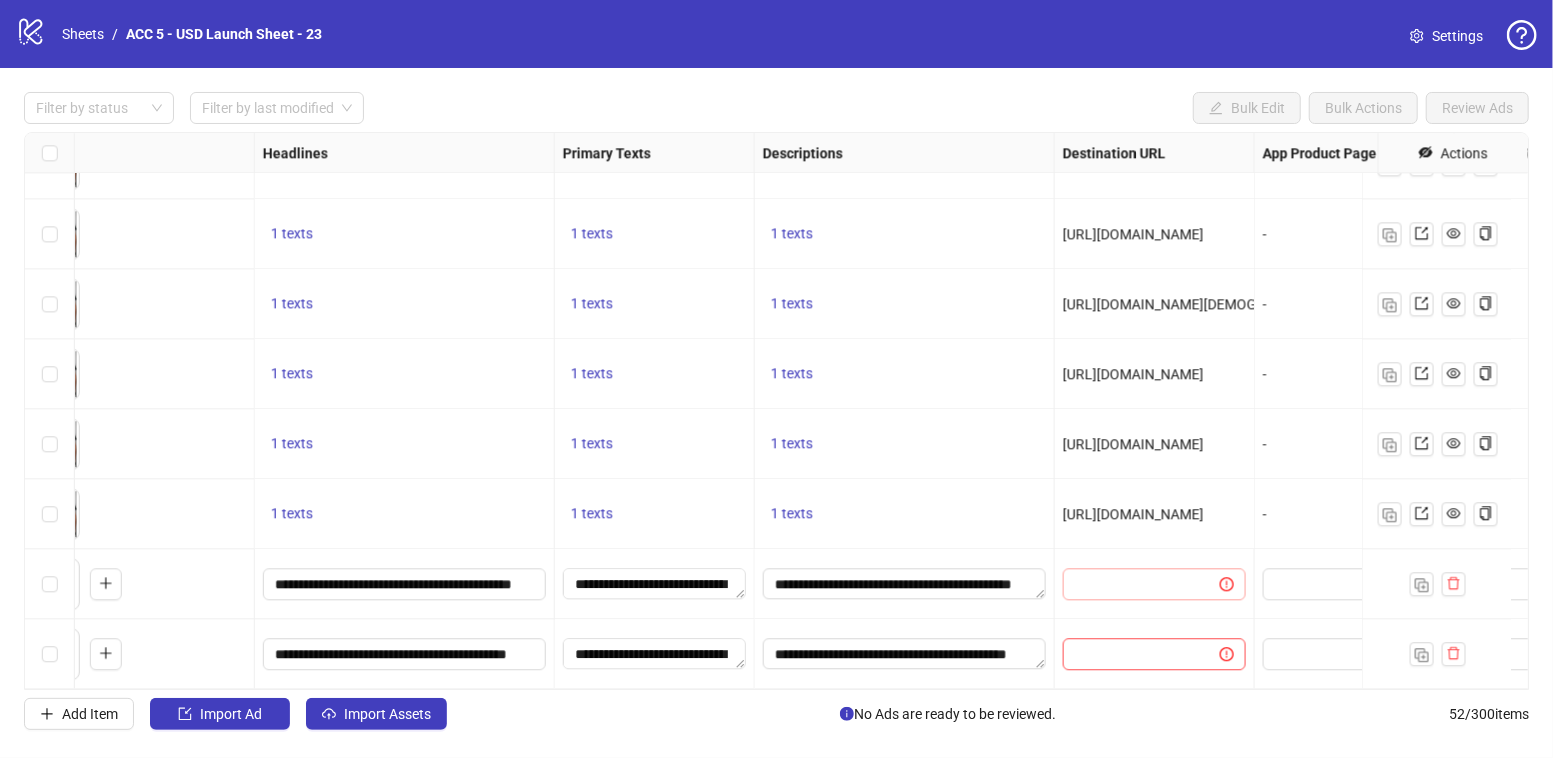 click at bounding box center (1155, 584) 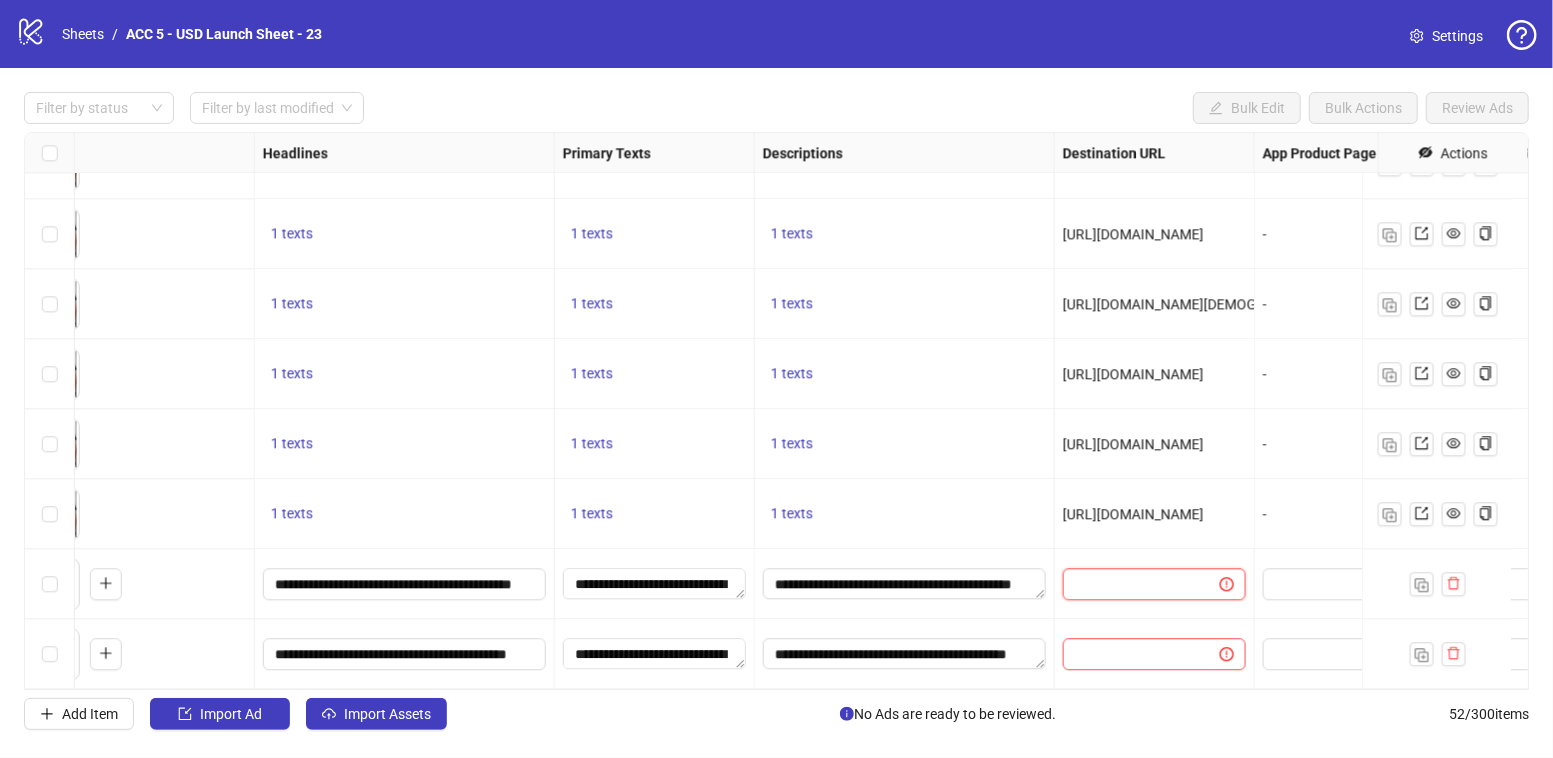 click at bounding box center [1133, 584] 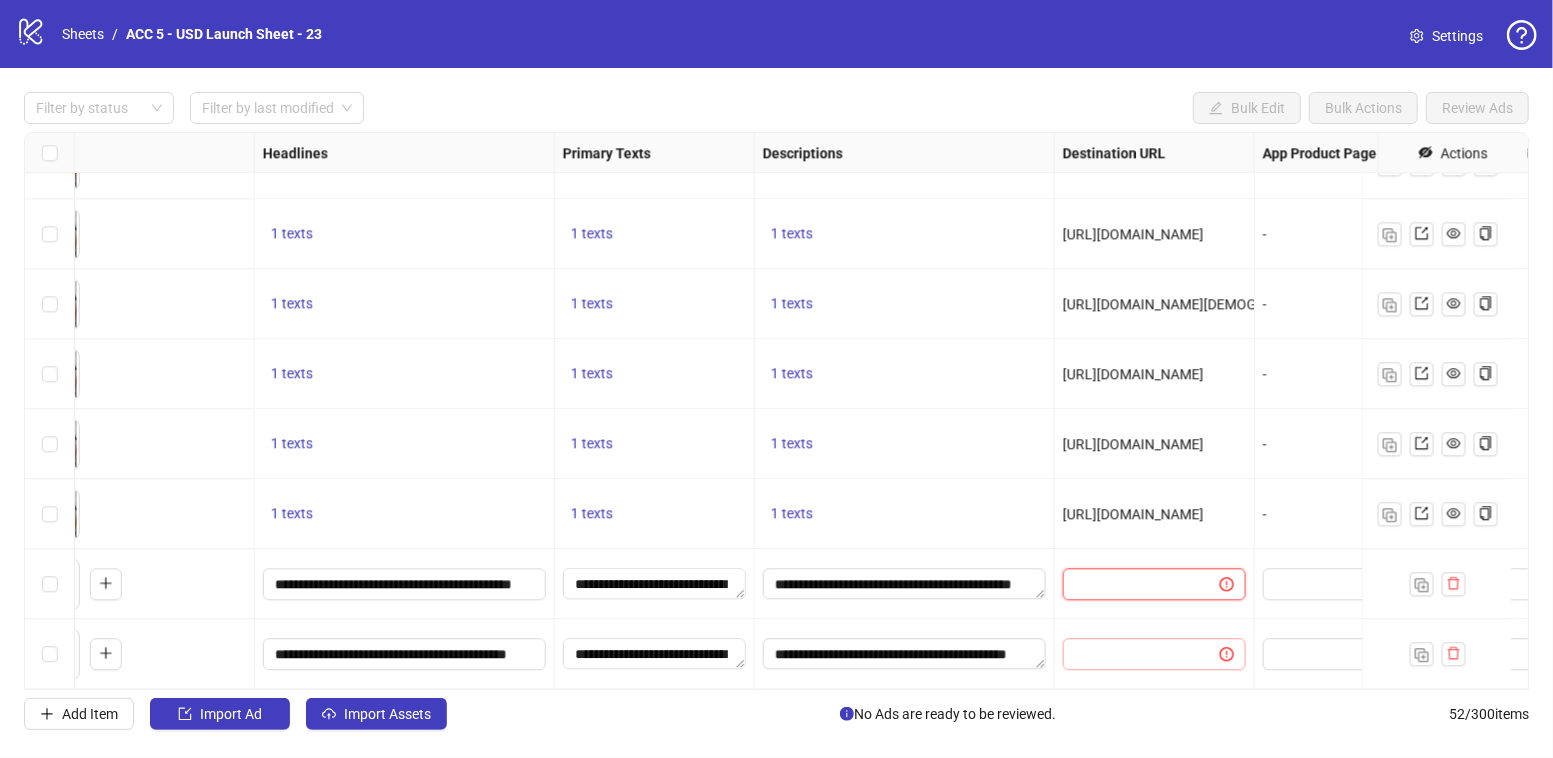 paste on "**********" 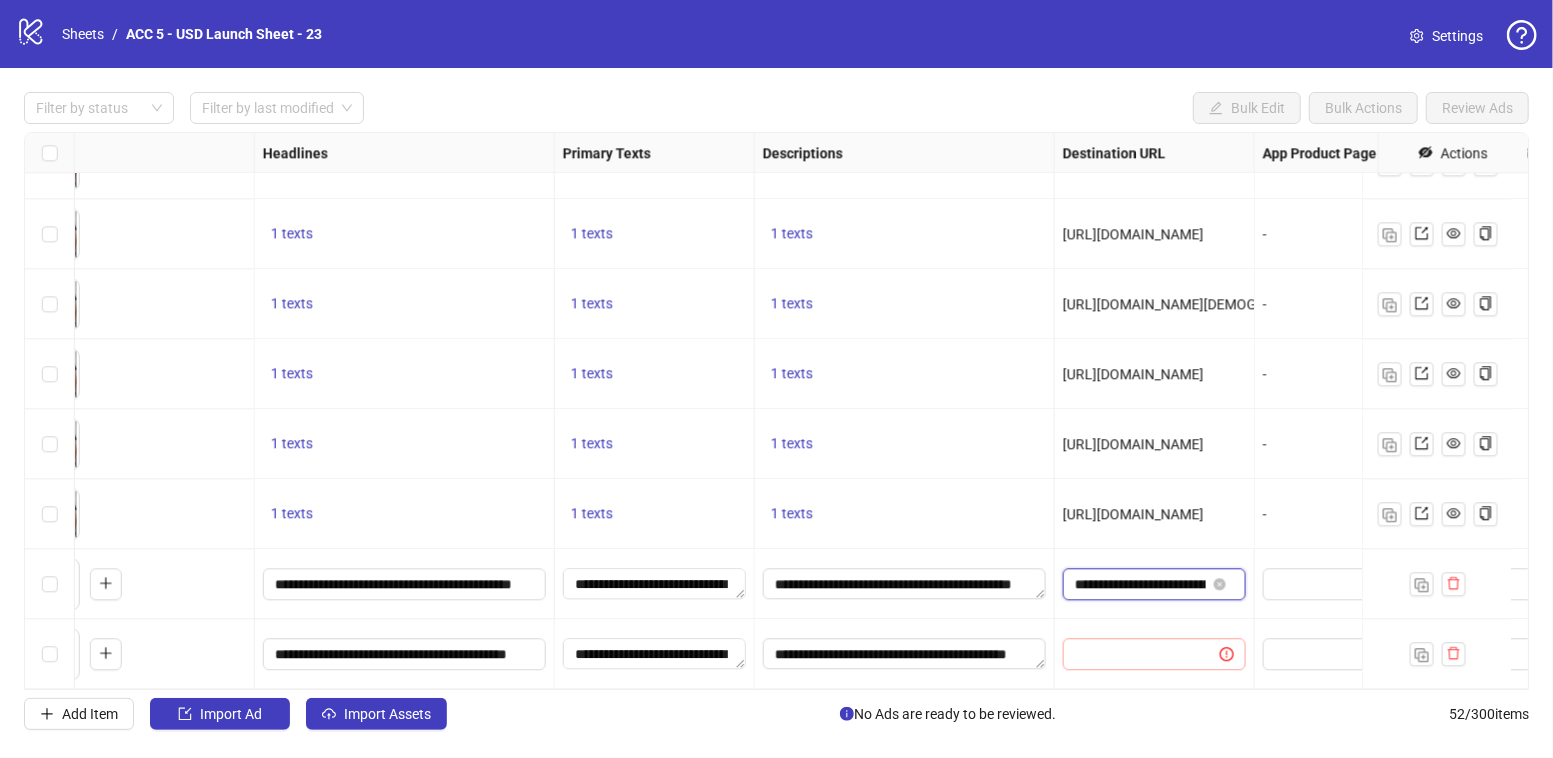 scroll, scrollTop: 0, scrollLeft: 392, axis: horizontal 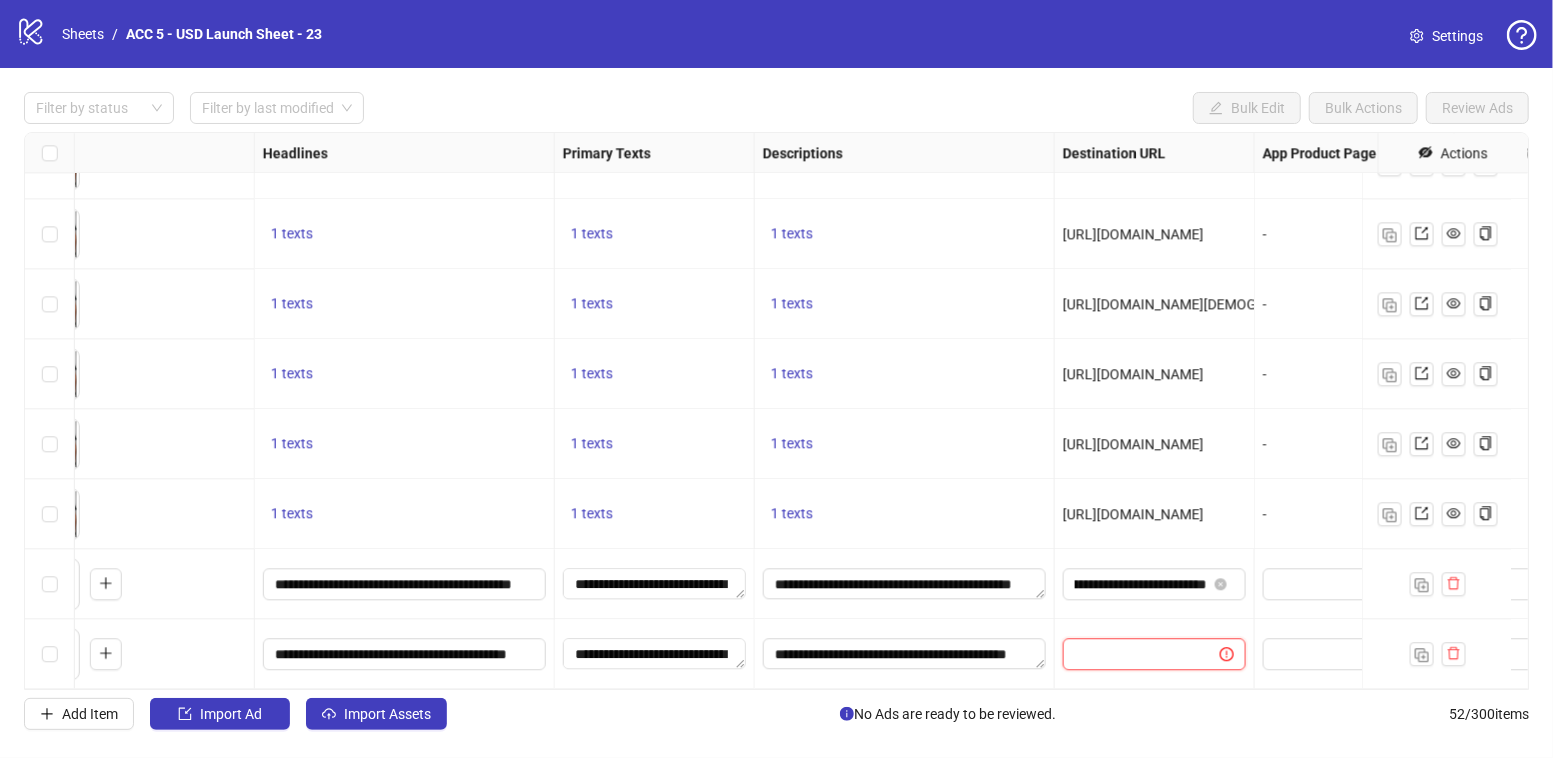 click at bounding box center [1133, 654] 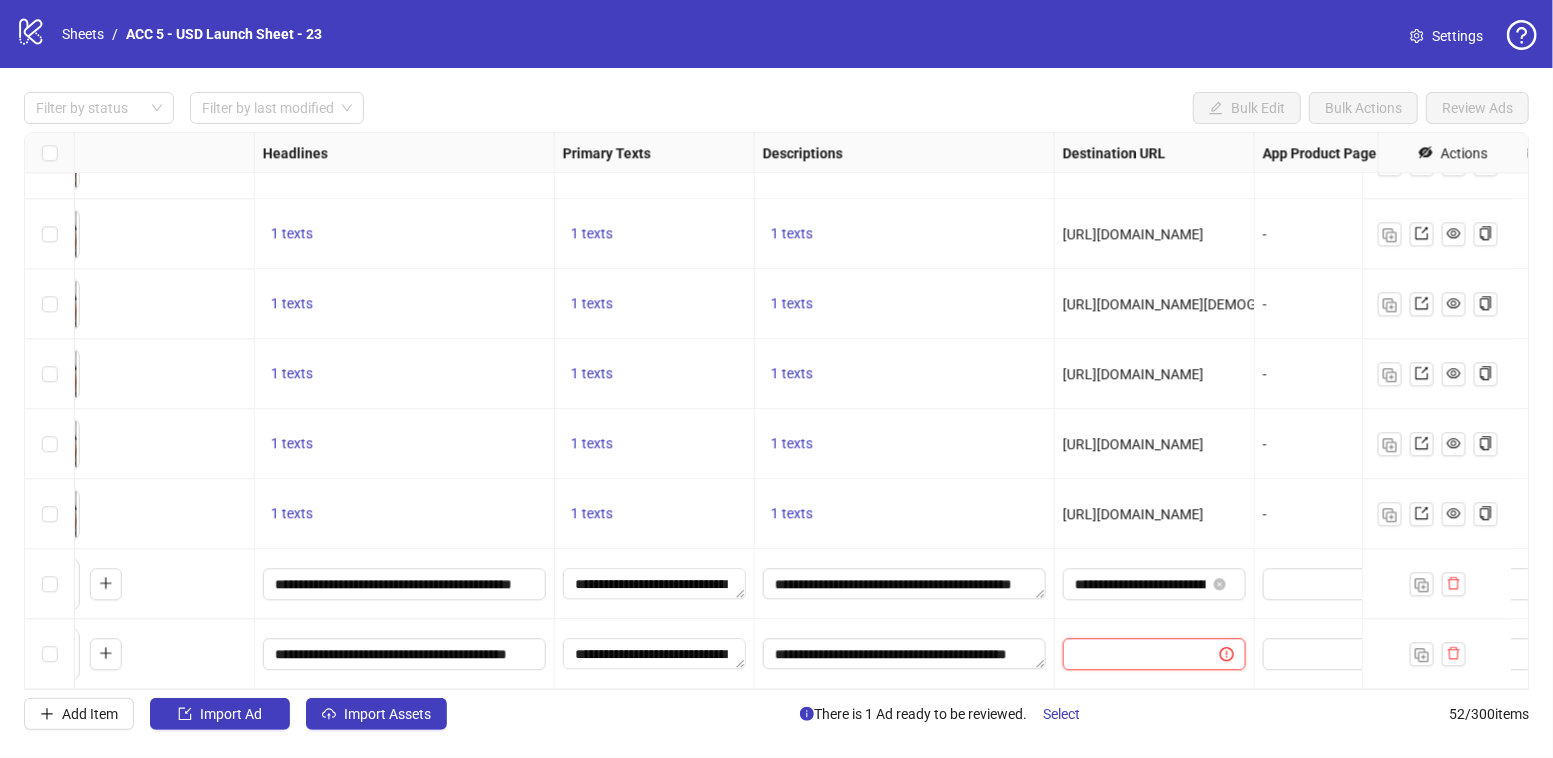 click at bounding box center [1133, 654] 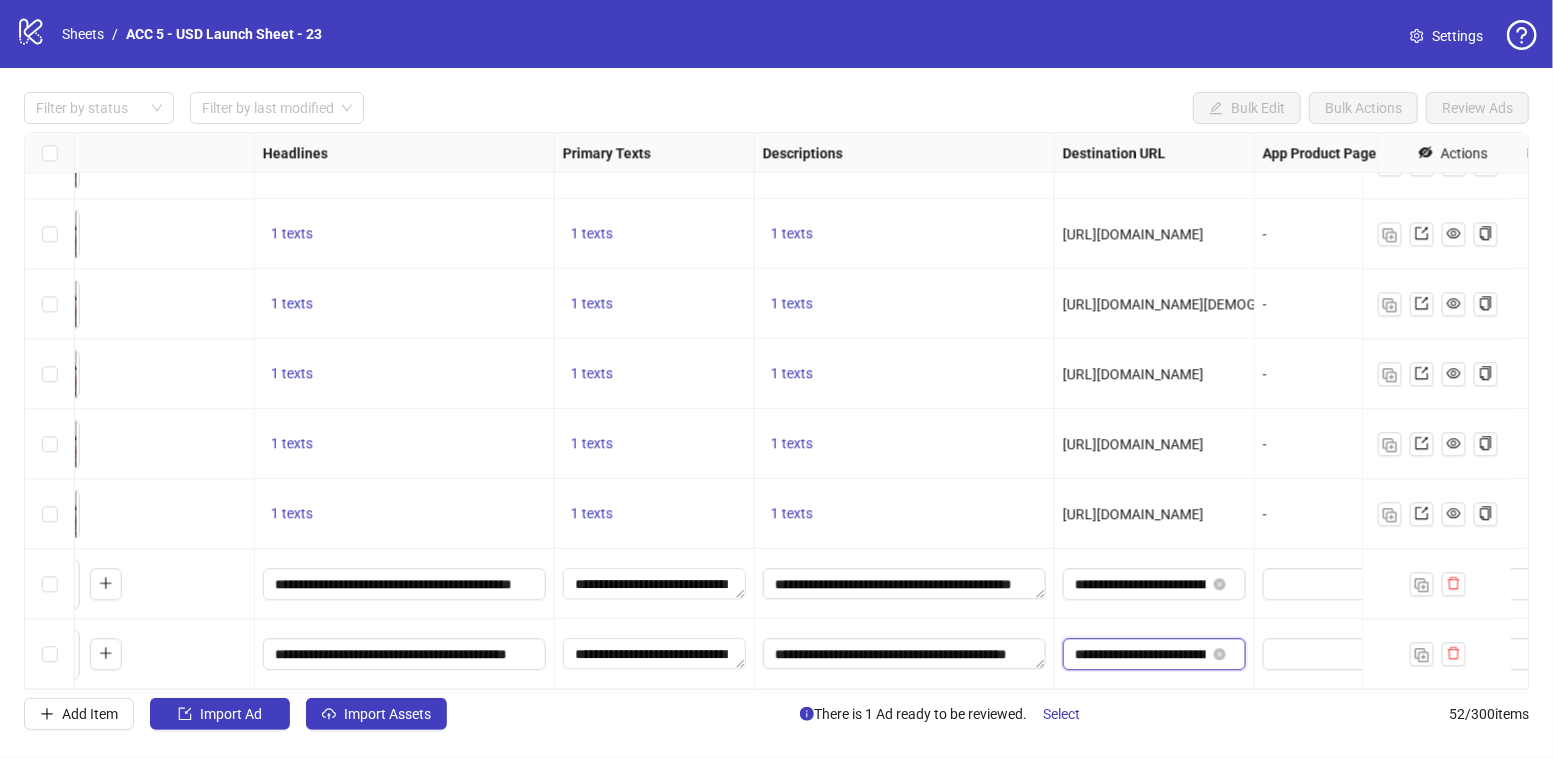 scroll, scrollTop: 0, scrollLeft: 398, axis: horizontal 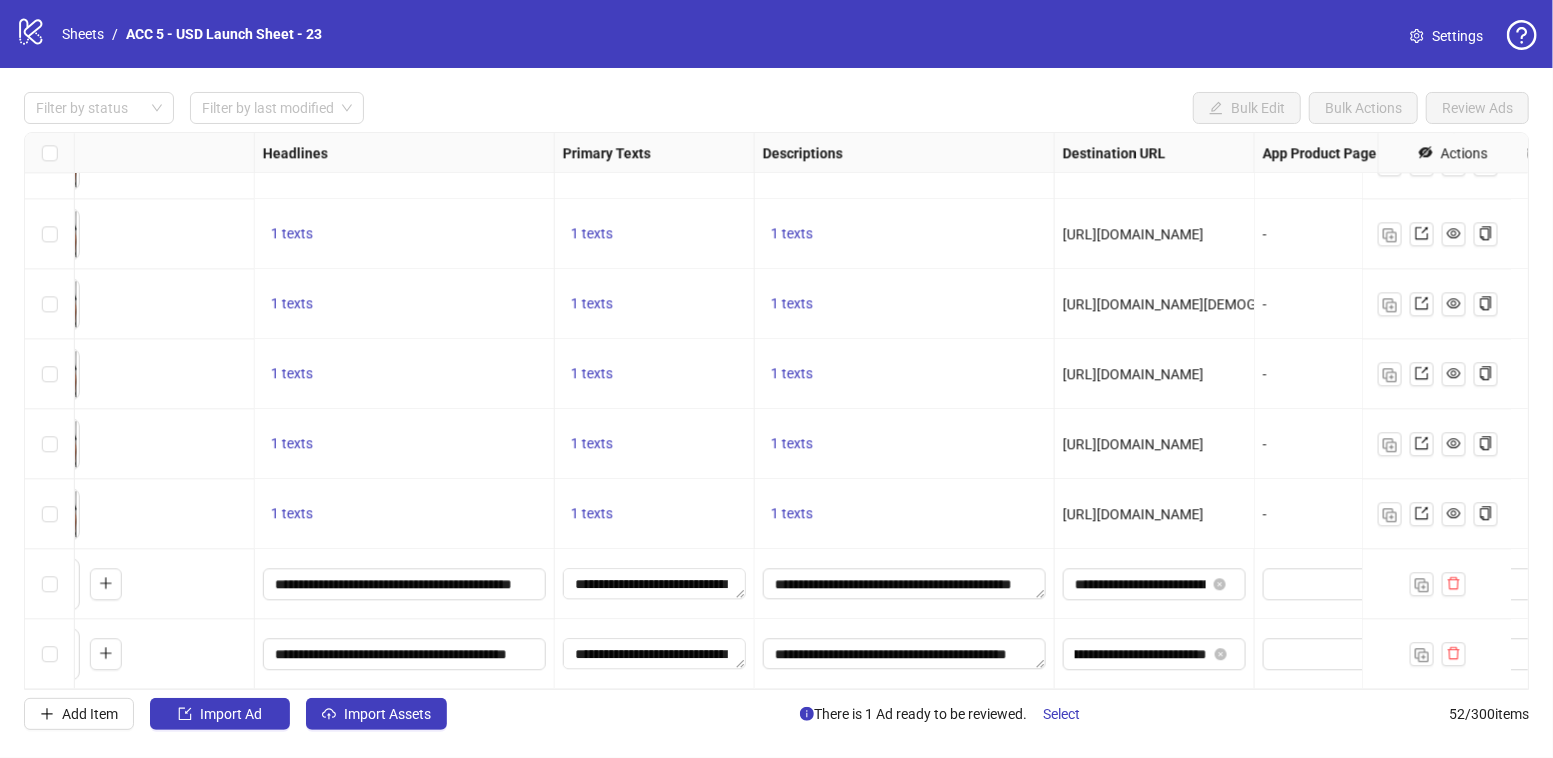 click on "1 texts" at bounding box center [905, 444] 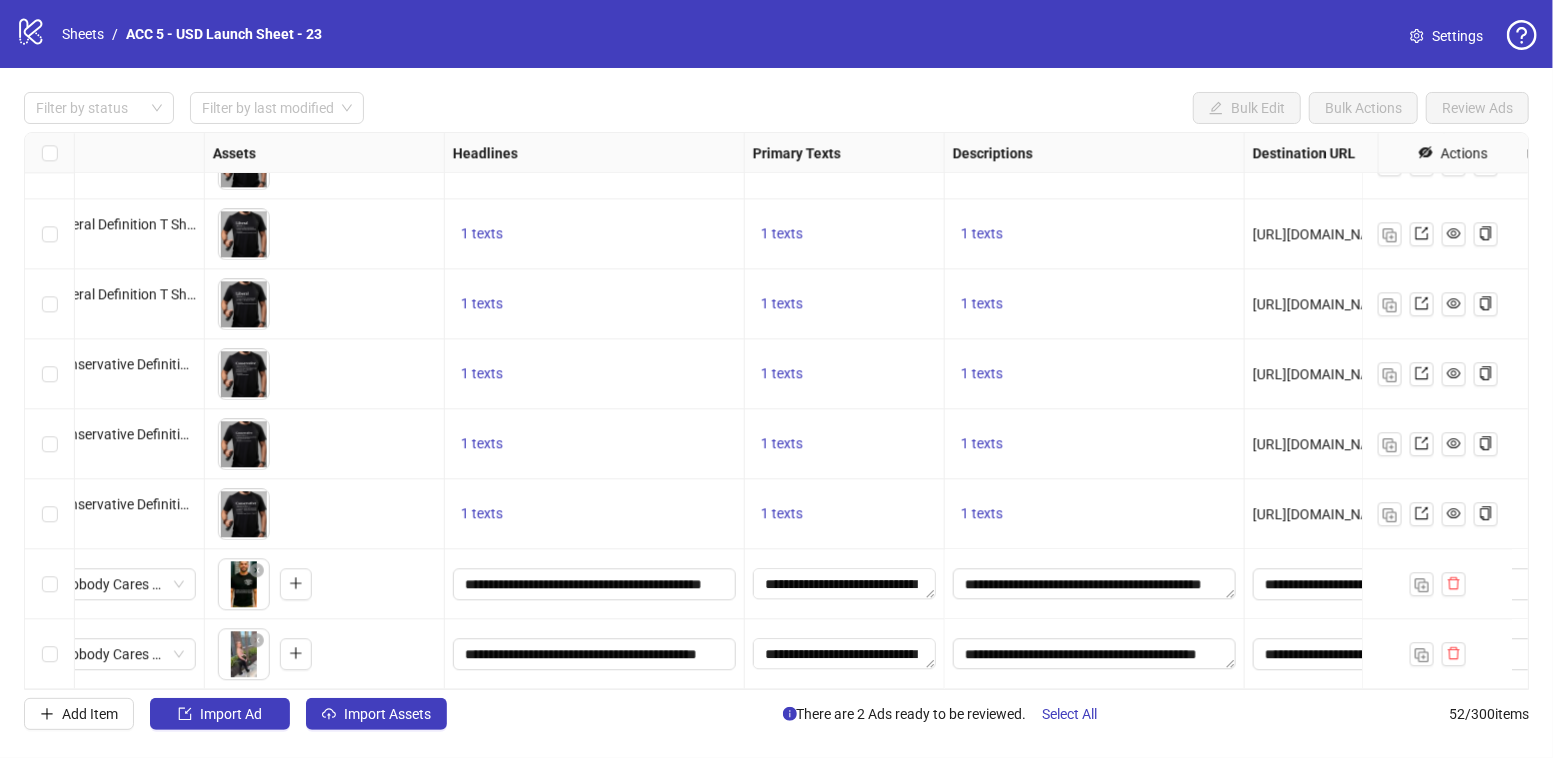 scroll, scrollTop: 3140, scrollLeft: 0, axis: vertical 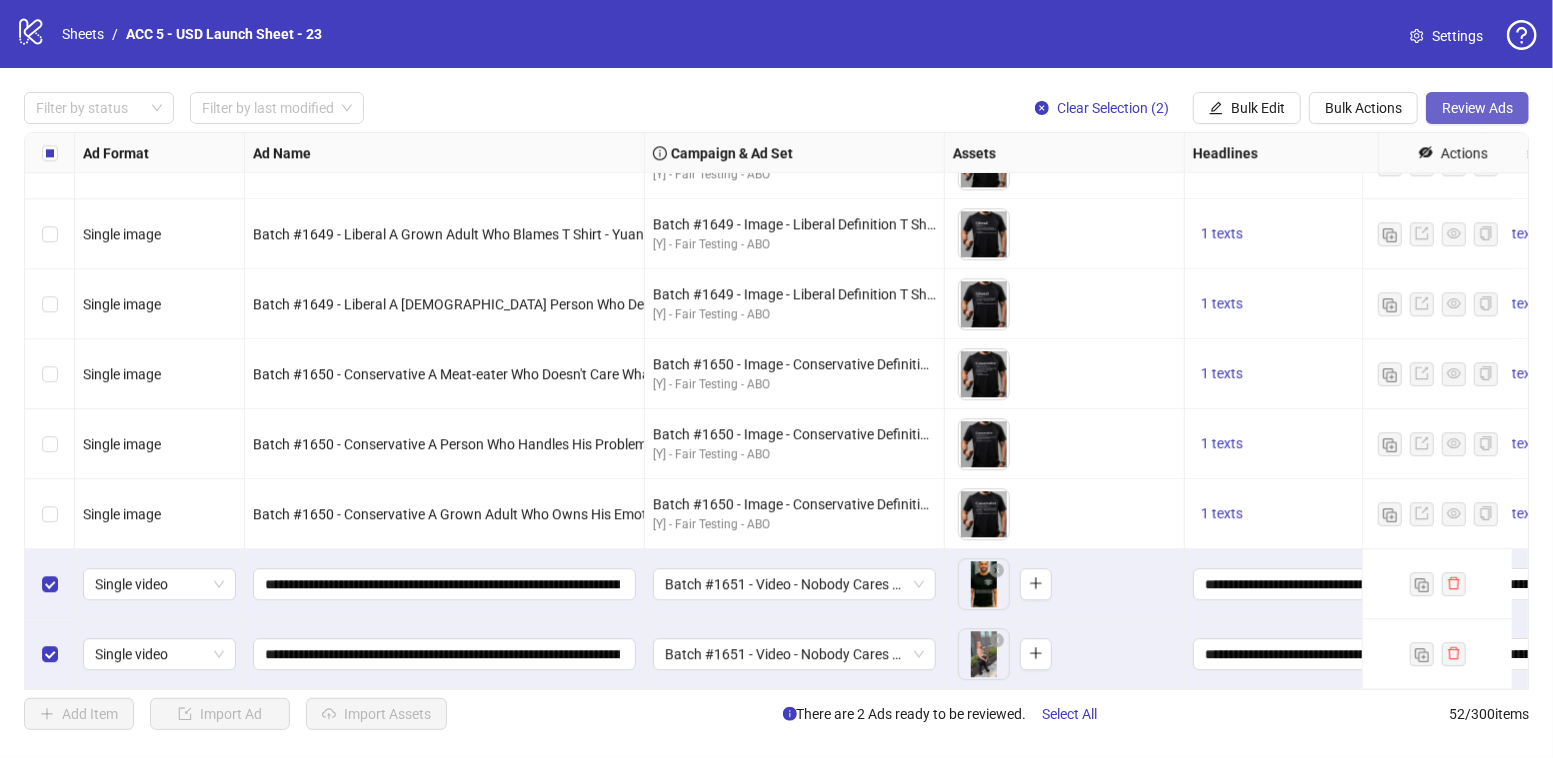 click on "Review Ads" at bounding box center [1477, 108] 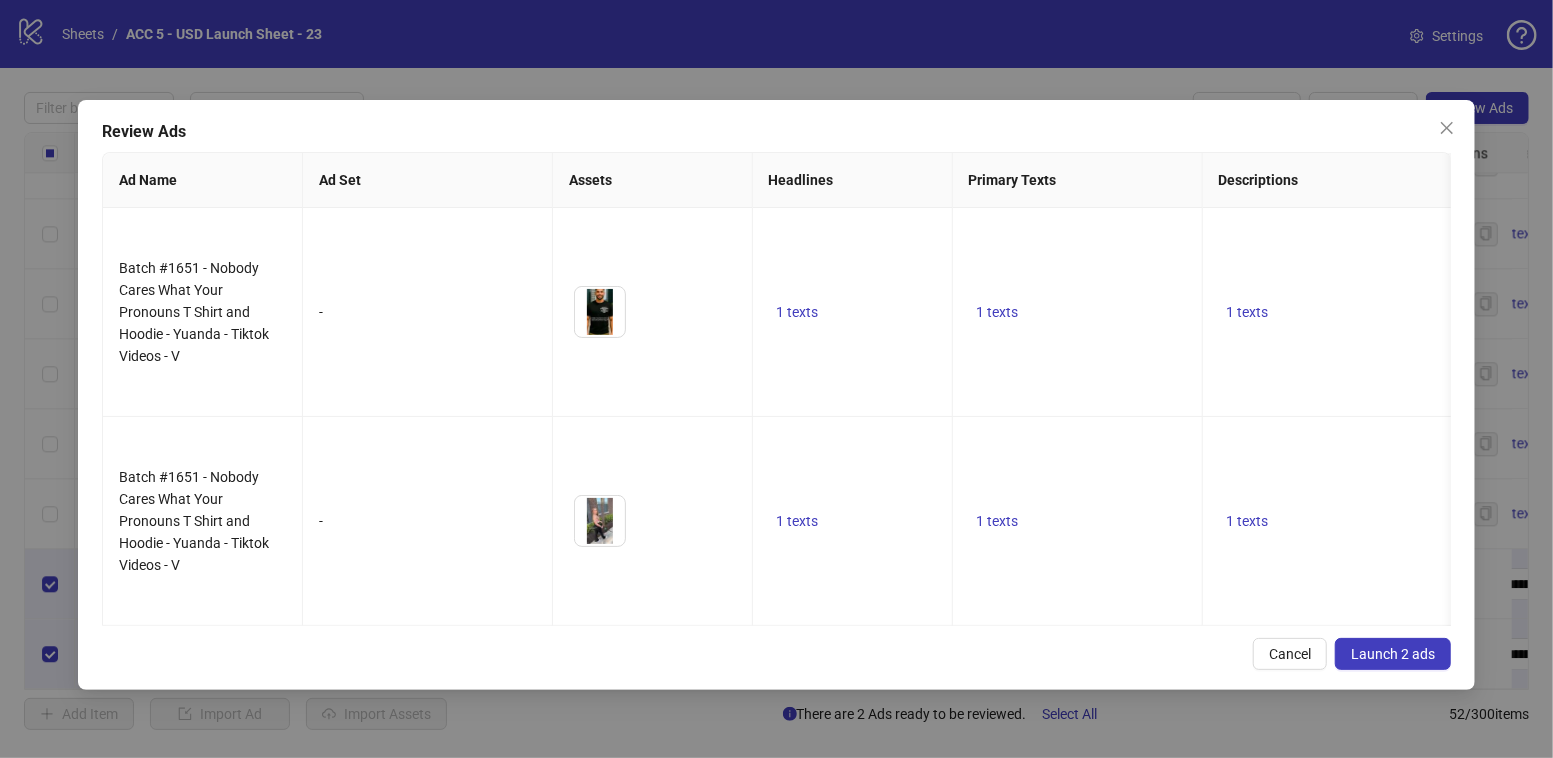 click on "Launch 2 ads" at bounding box center [1393, 654] 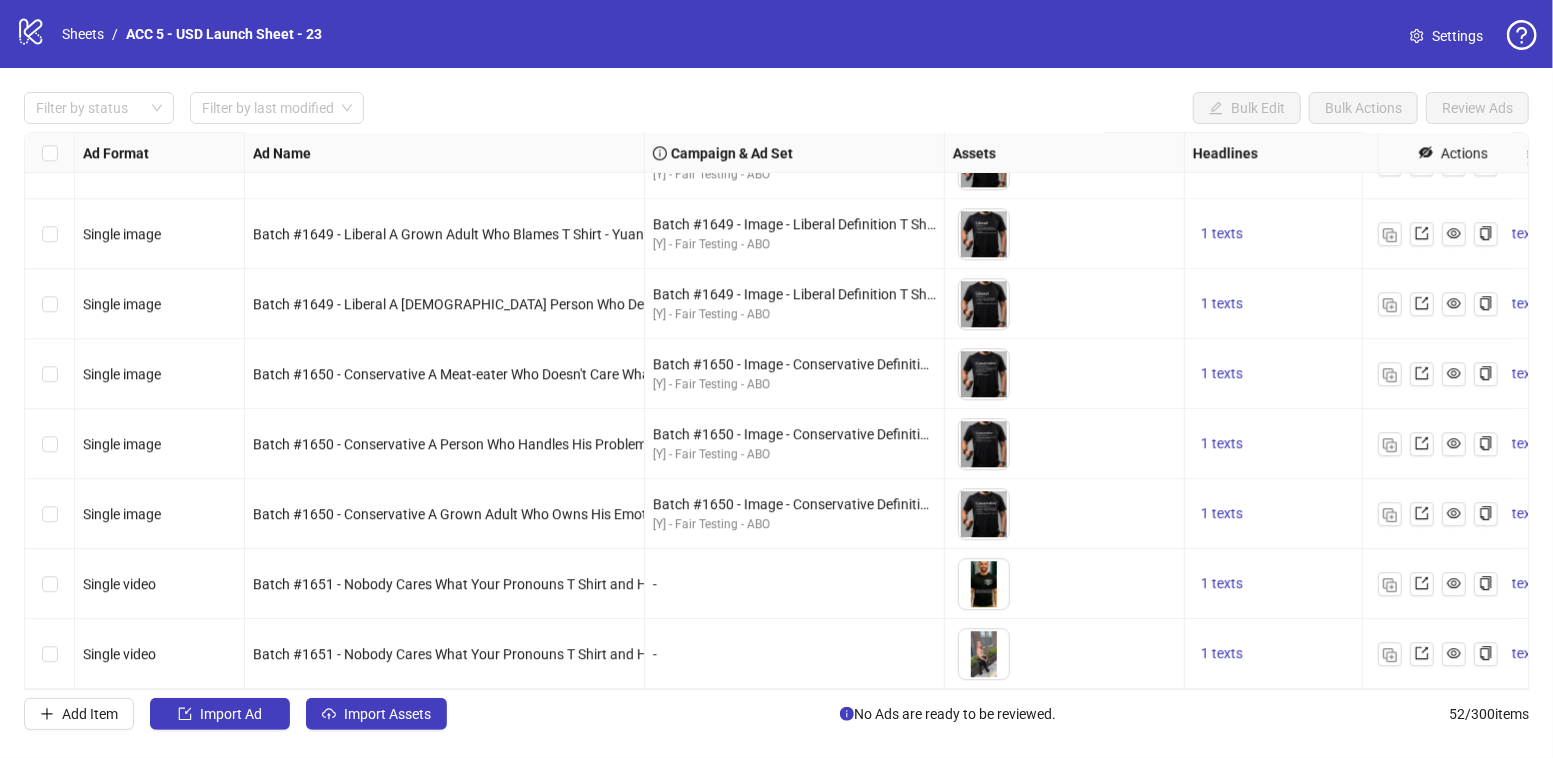 scroll, scrollTop: 3140, scrollLeft: 1448, axis: both 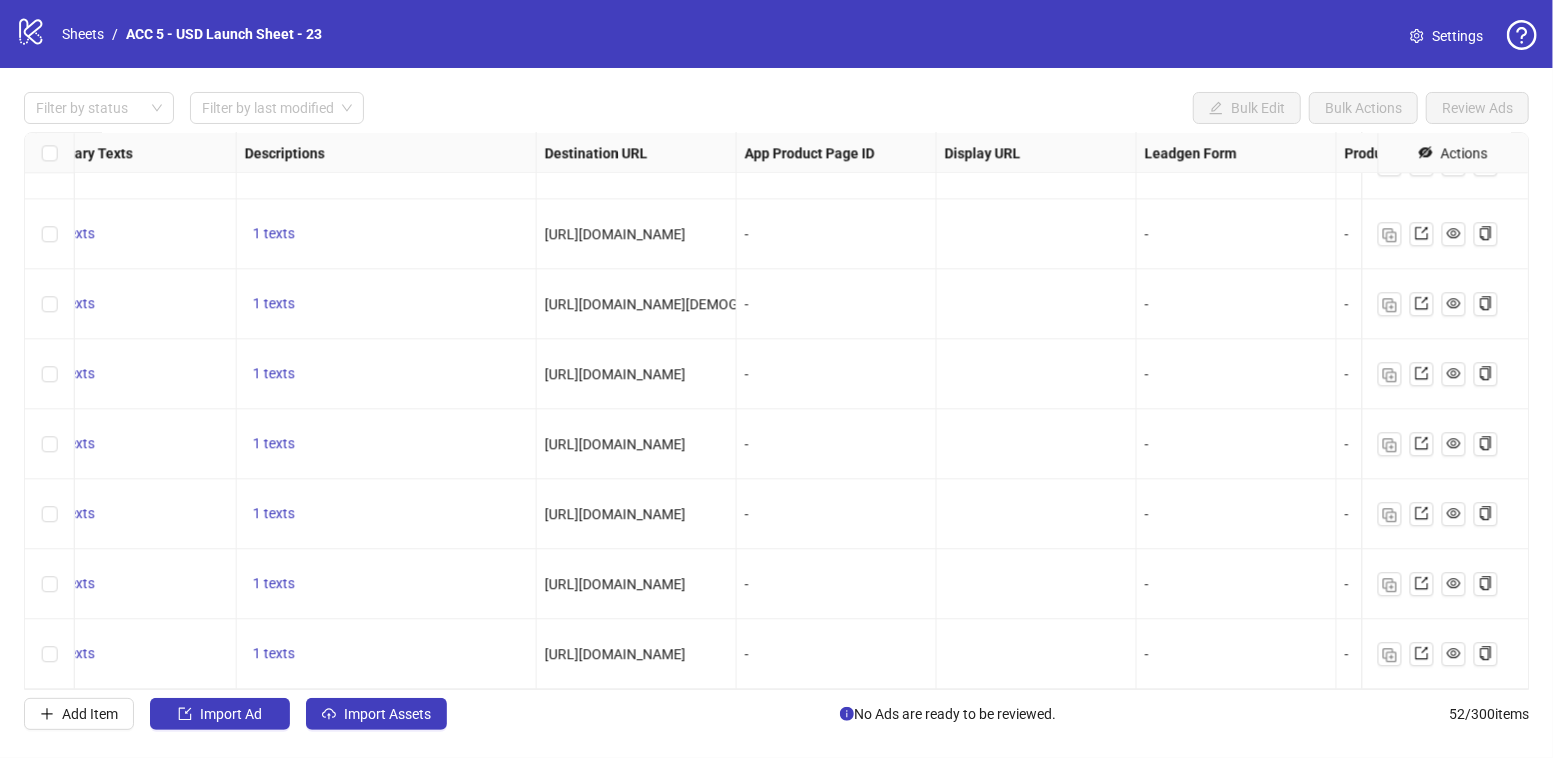 click on "[URL][DOMAIN_NAME]" at bounding box center (615, 584) 